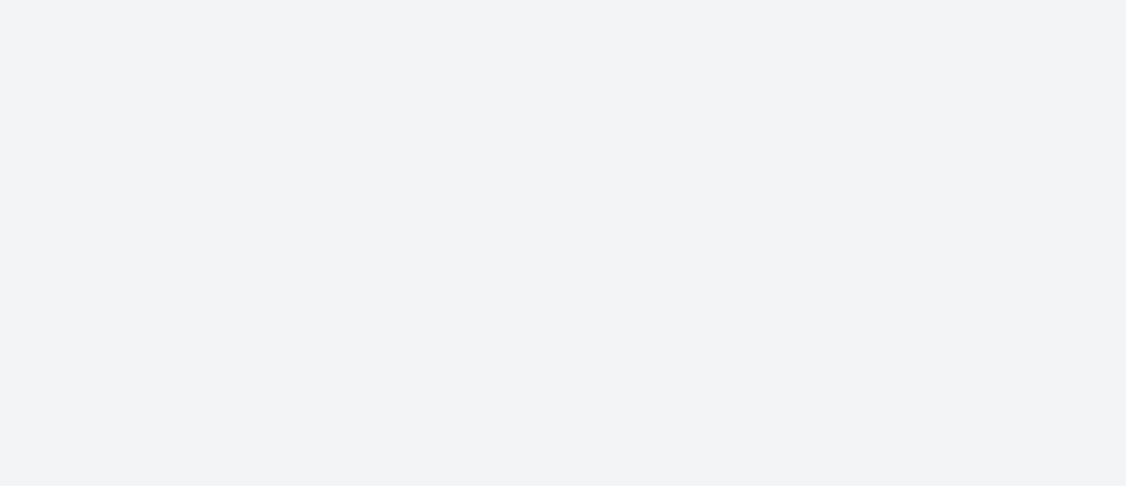 scroll, scrollTop: 0, scrollLeft: 0, axis: both 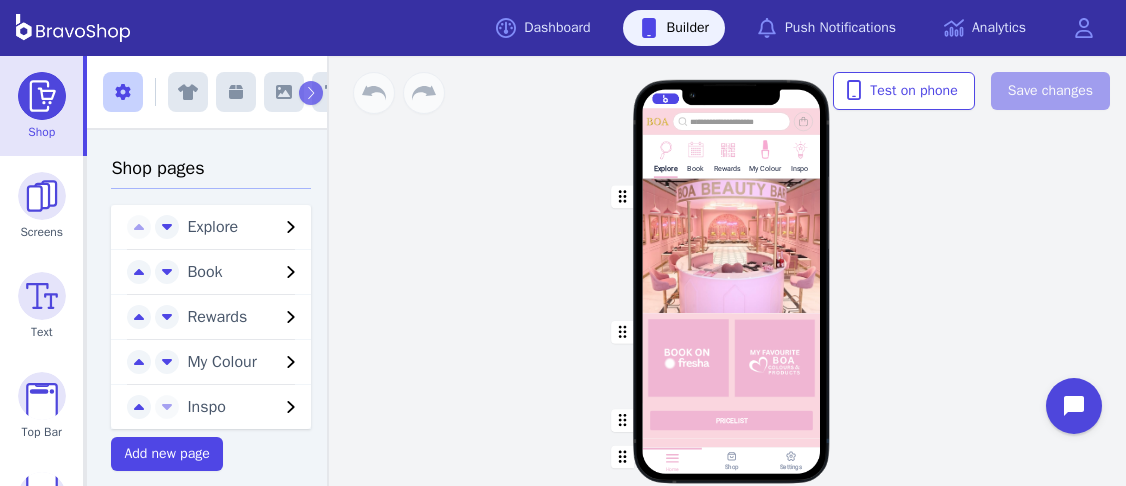 click at bounding box center [732, 358] 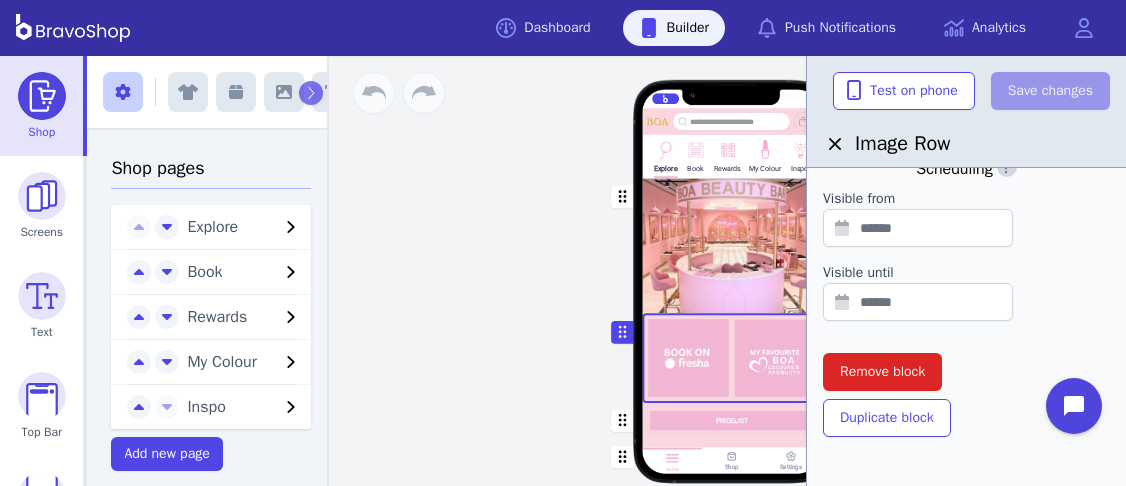 scroll, scrollTop: 639, scrollLeft: 0, axis: vertical 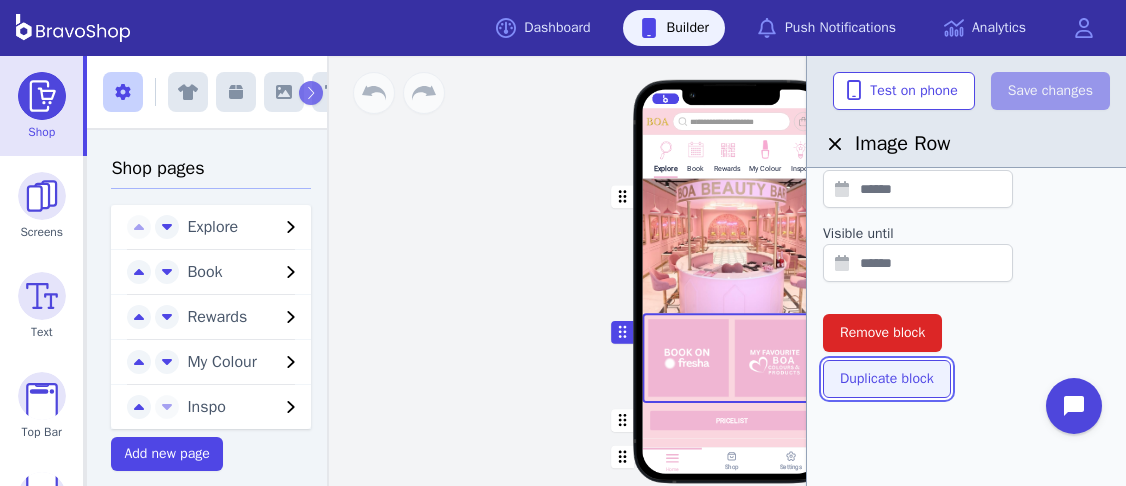 click on "Duplicate block" at bounding box center (887, 379) 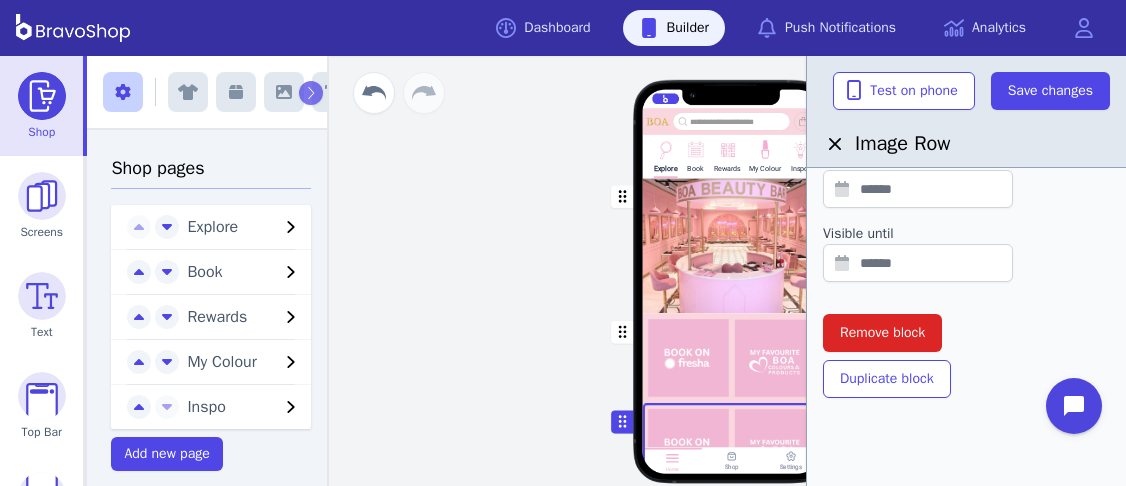 click on "Explore Book Rewards My Colour Inspo PRICELIST Featured Products Gift Vouchers Various Denominations Drag a block here to get started Home Shop Settings" at bounding box center [731, 291] 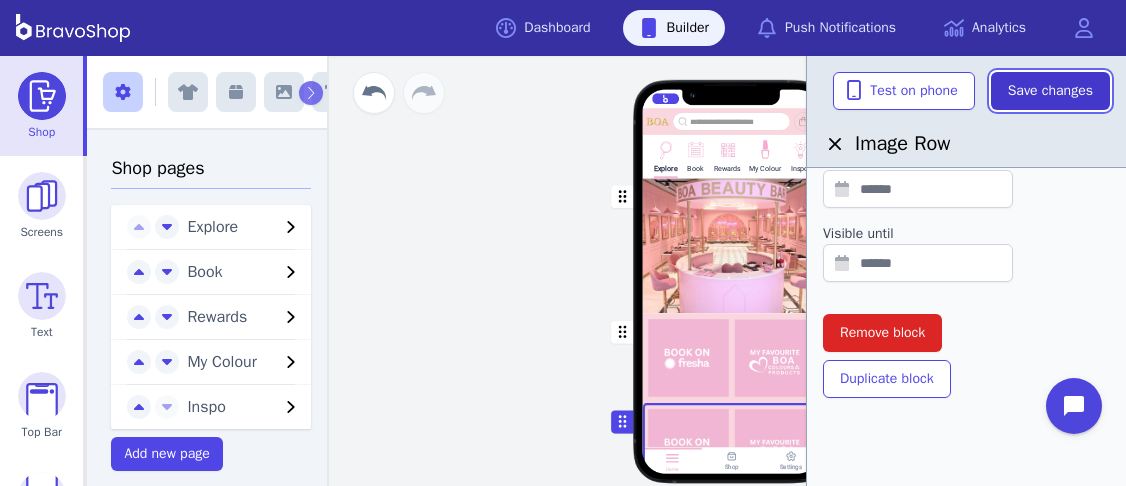 click on "Save changes" at bounding box center [1050, 91] 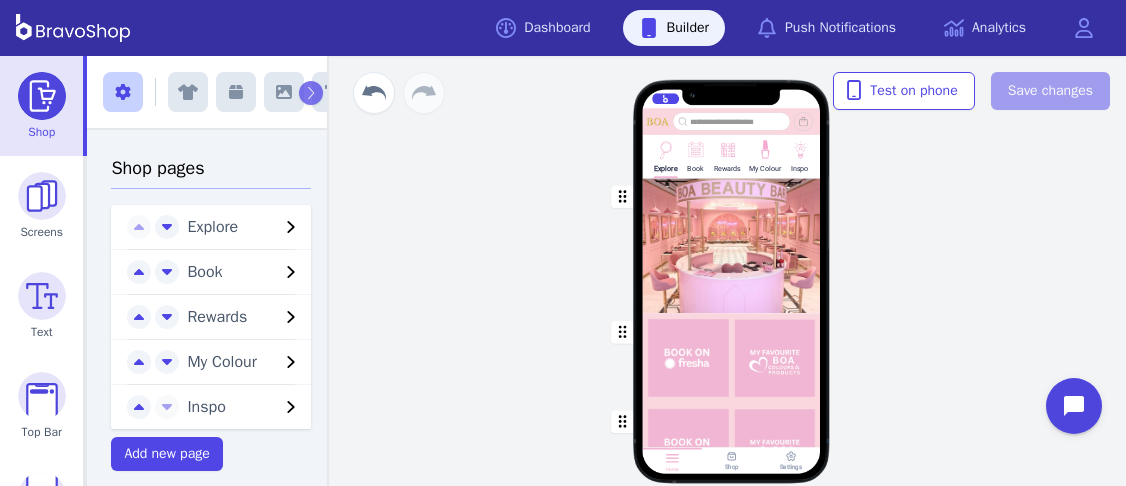 scroll, scrollTop: 456, scrollLeft: 0, axis: vertical 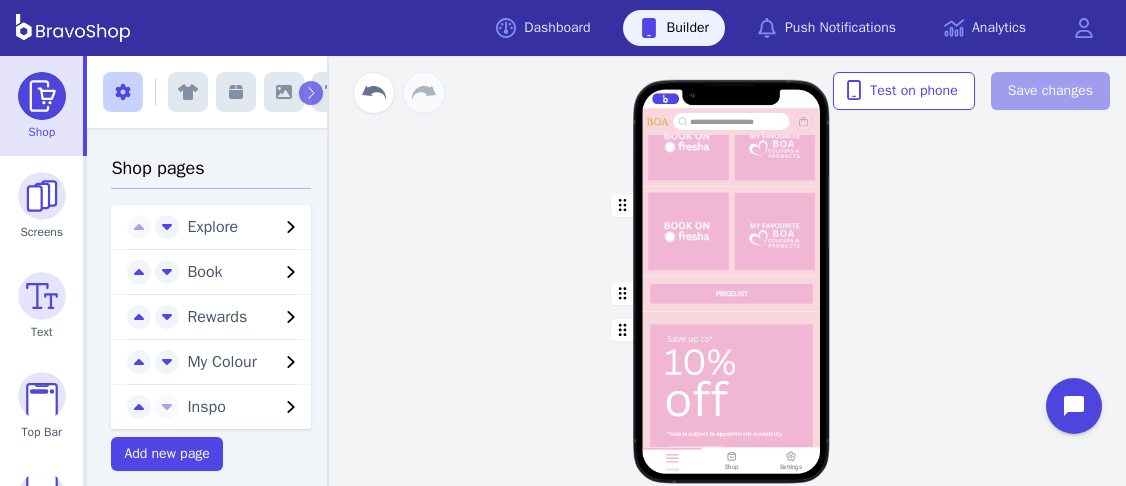 click on "Explore Book Rewards My Colour Inspo PRICELIST Featured Products Gift Vouchers Various Denominations Drag a block here to get started" at bounding box center (732, 304) 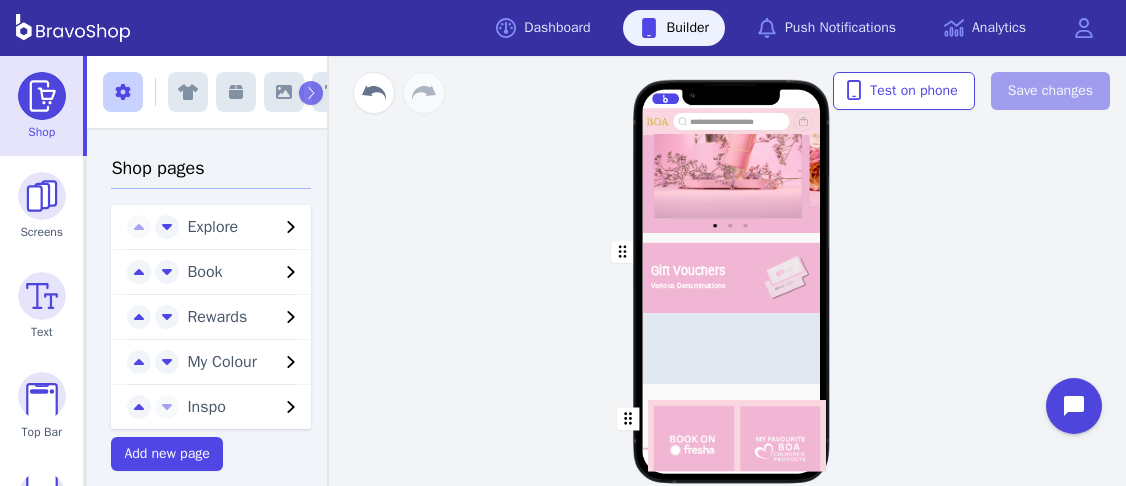 scroll, scrollTop: 1486, scrollLeft: 0, axis: vertical 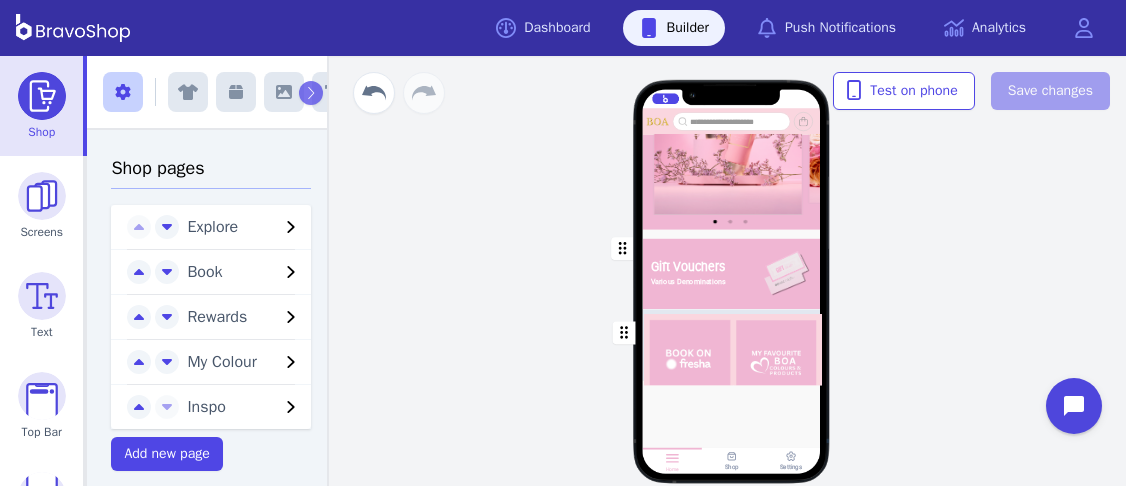 drag, startPoint x: 623, startPoint y: 205, endPoint x: 624, endPoint y: 333, distance: 128.0039 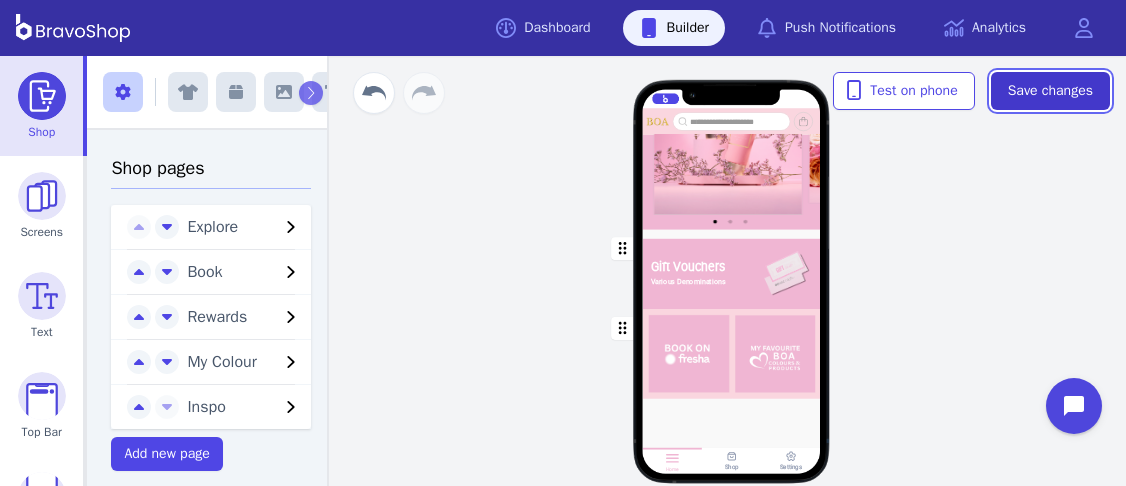 click on "Save changes" at bounding box center [1050, 91] 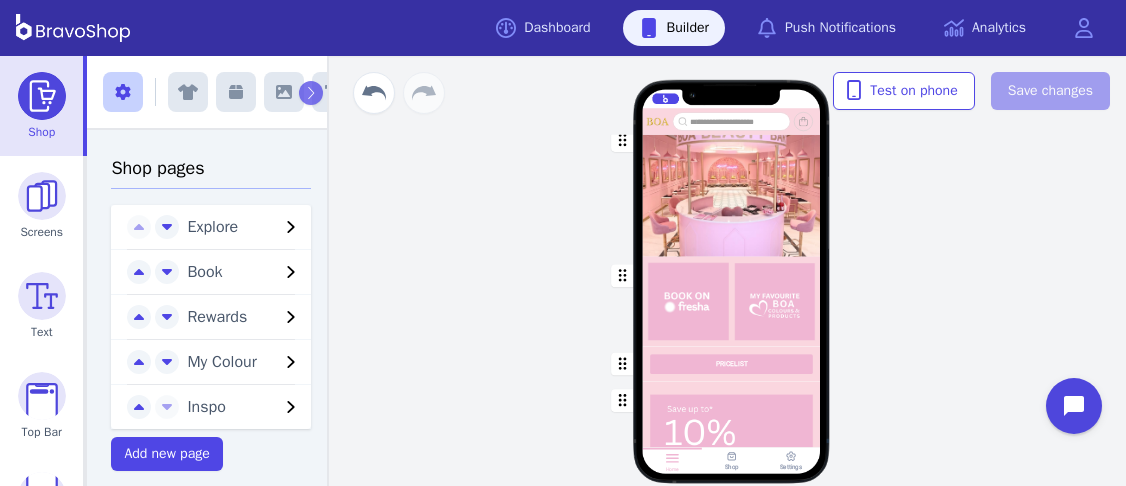 scroll, scrollTop: 123, scrollLeft: 0, axis: vertical 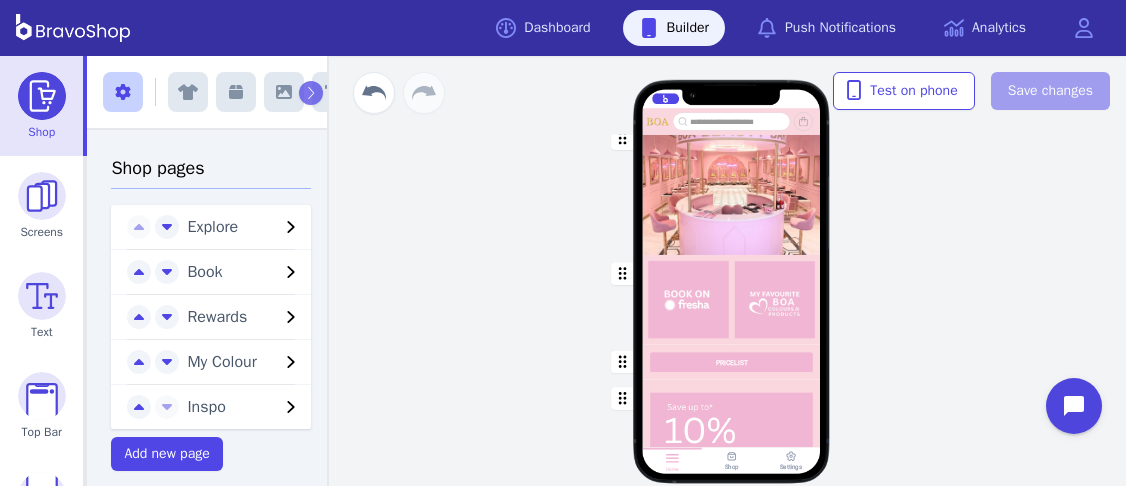 click at bounding box center (732, 300) 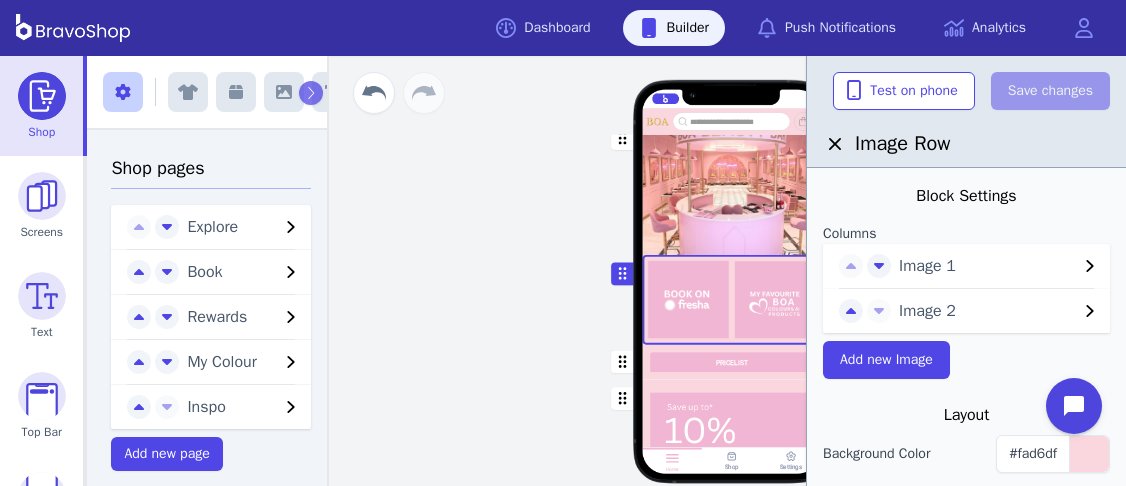 click on "Image 1" at bounding box center (988, 266) 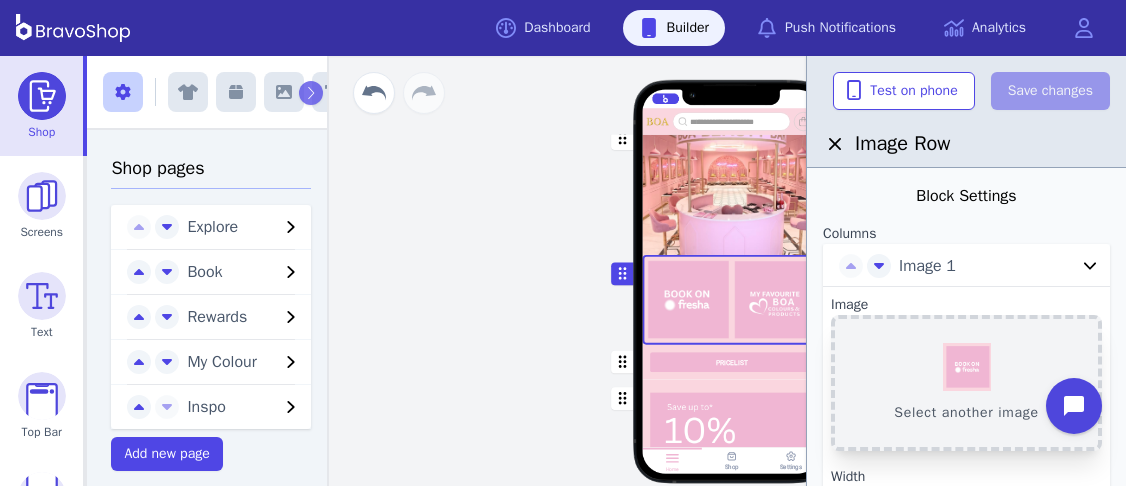 click on "Select another image" at bounding box center [966, 383] 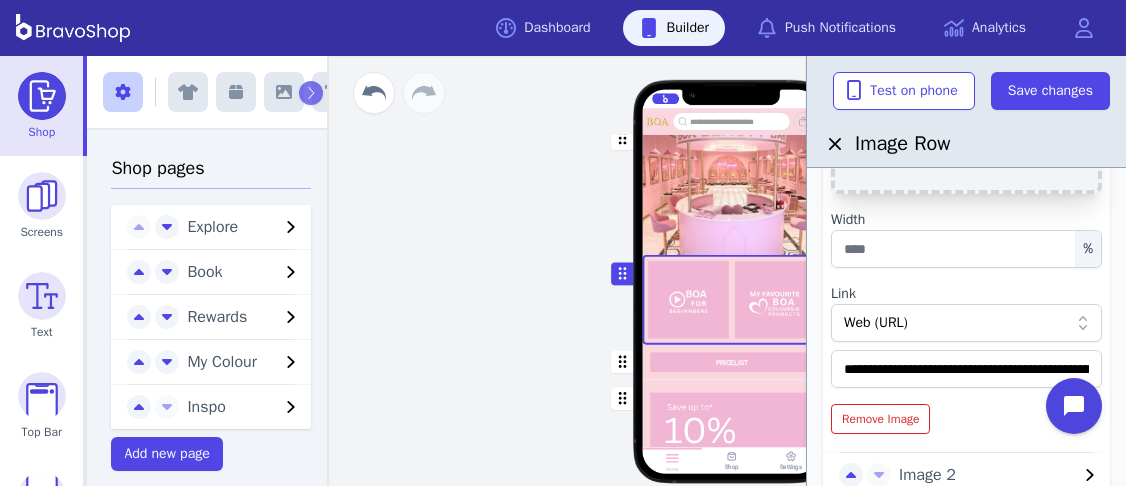 scroll, scrollTop: 268, scrollLeft: 0, axis: vertical 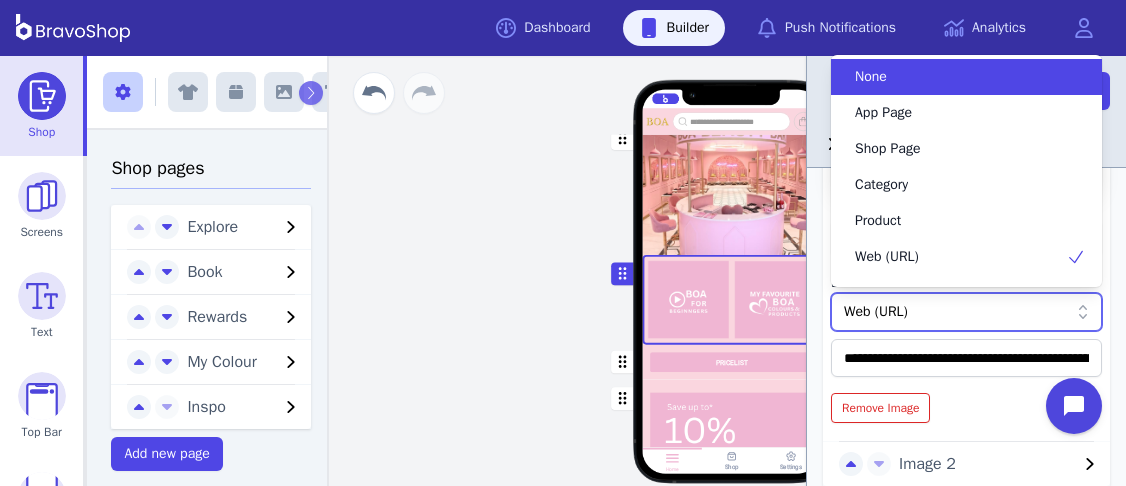 click on "Web (URL)" at bounding box center (956, 312) 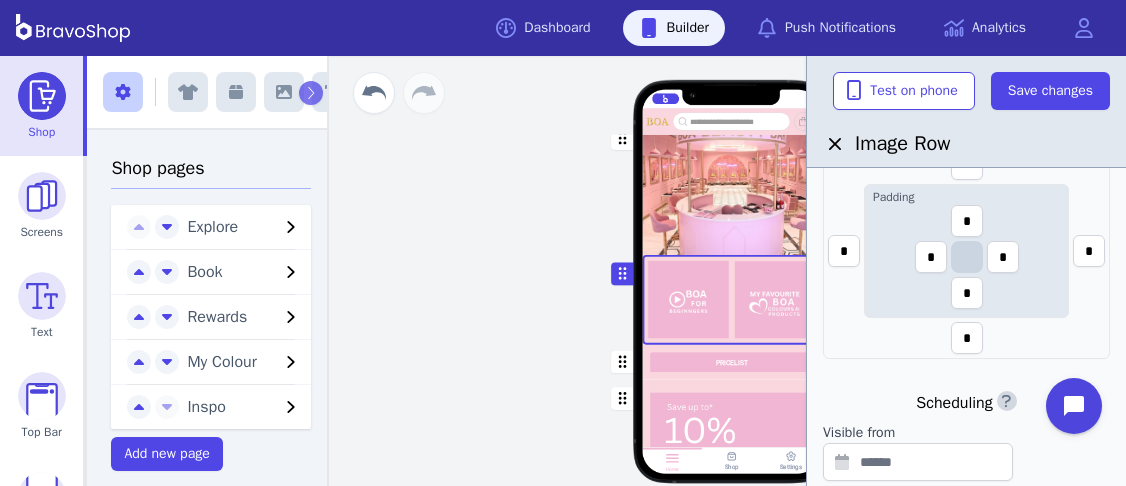 scroll, scrollTop: 1014, scrollLeft: 0, axis: vertical 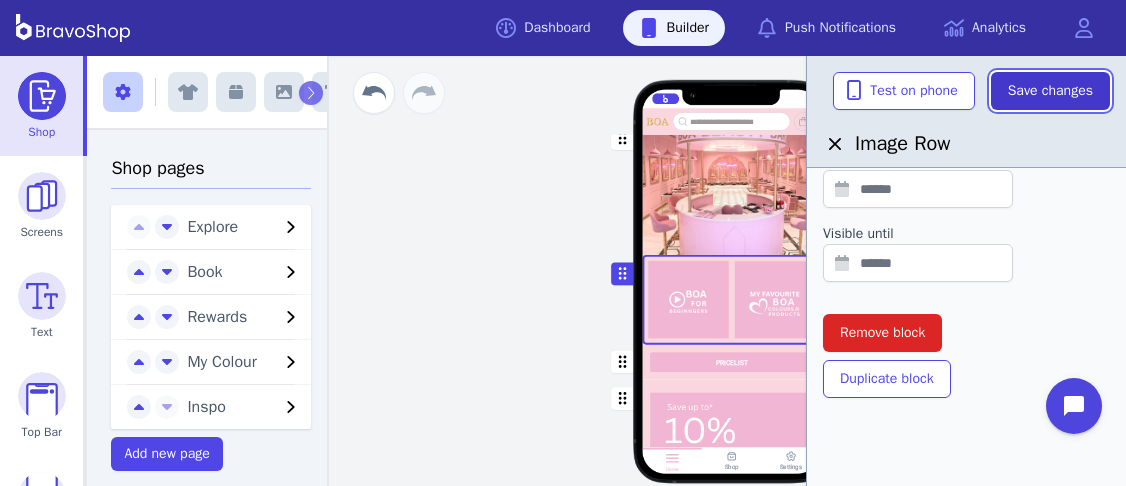 click on "Save changes" at bounding box center (1050, 91) 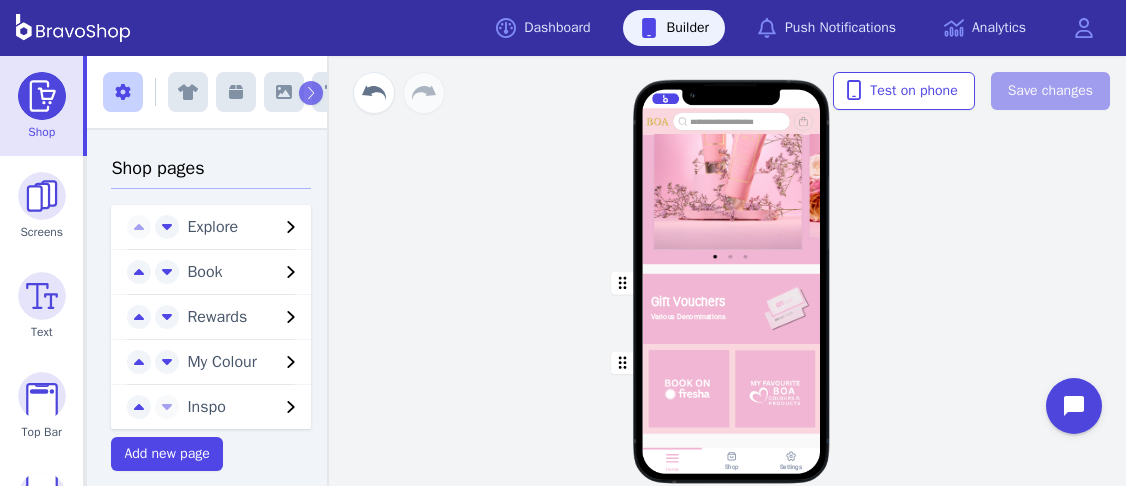 scroll, scrollTop: 1525, scrollLeft: 0, axis: vertical 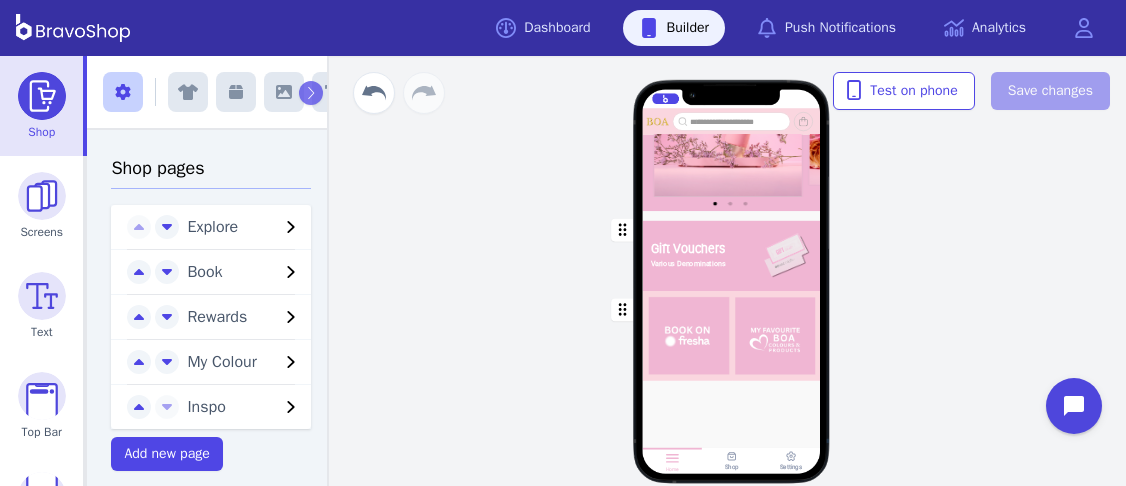 click at bounding box center (732, 336) 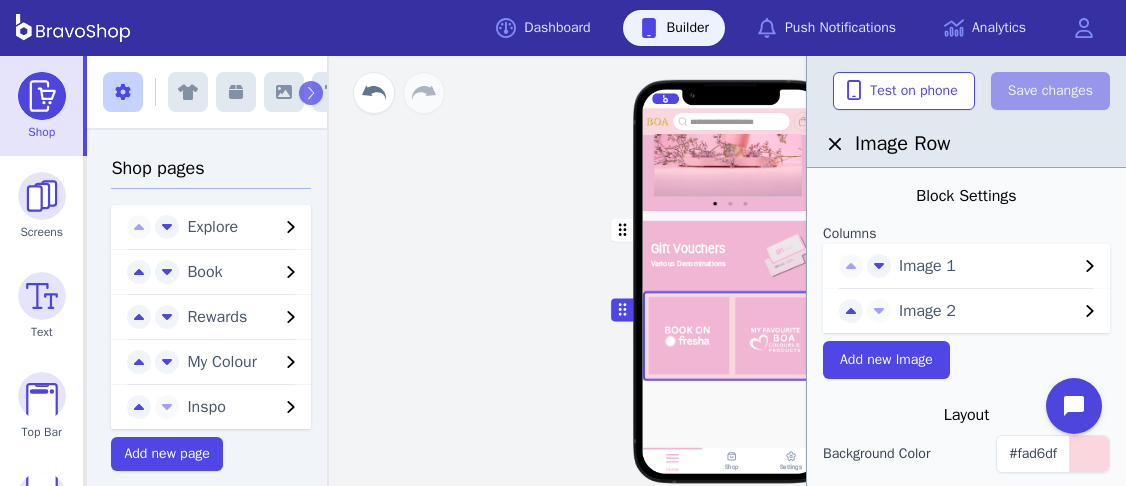 click on "Image 1" at bounding box center [988, 266] 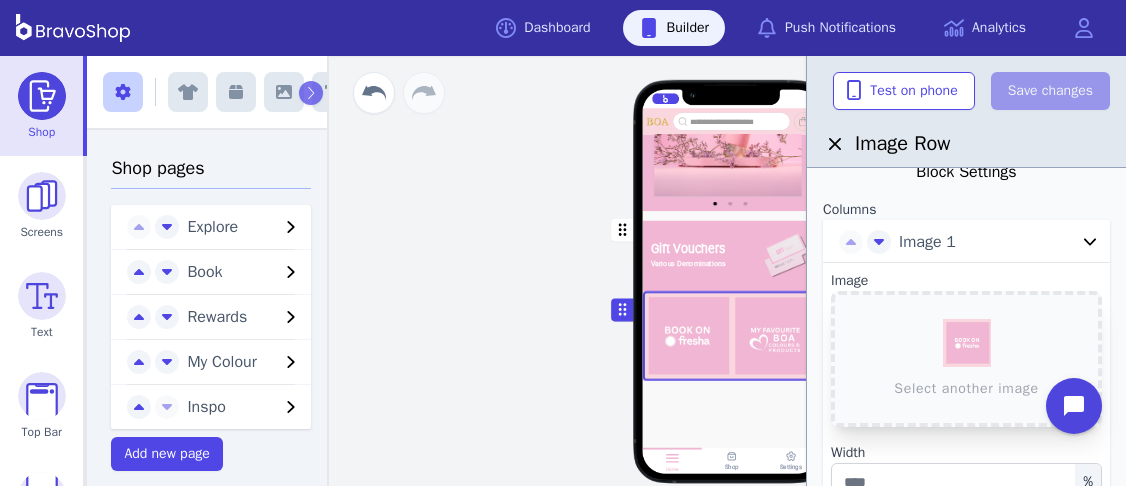 scroll, scrollTop: 0, scrollLeft: 0, axis: both 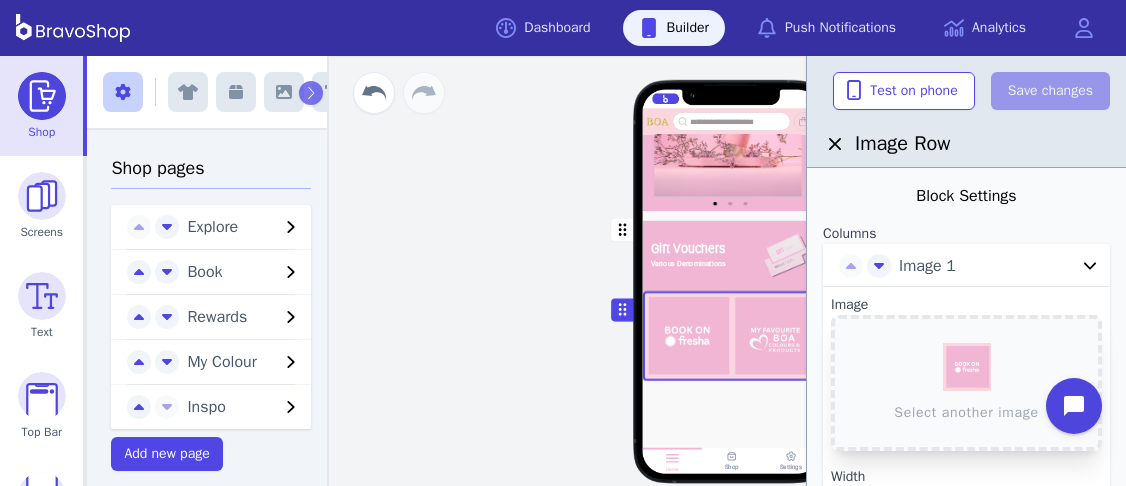 click on "Explore Book Rewards My Colour Inspo PRICELIST Featured Products Gift Vouchers Various Denominations Drag a block here to get started Home Shop Settings" at bounding box center (731, 271) 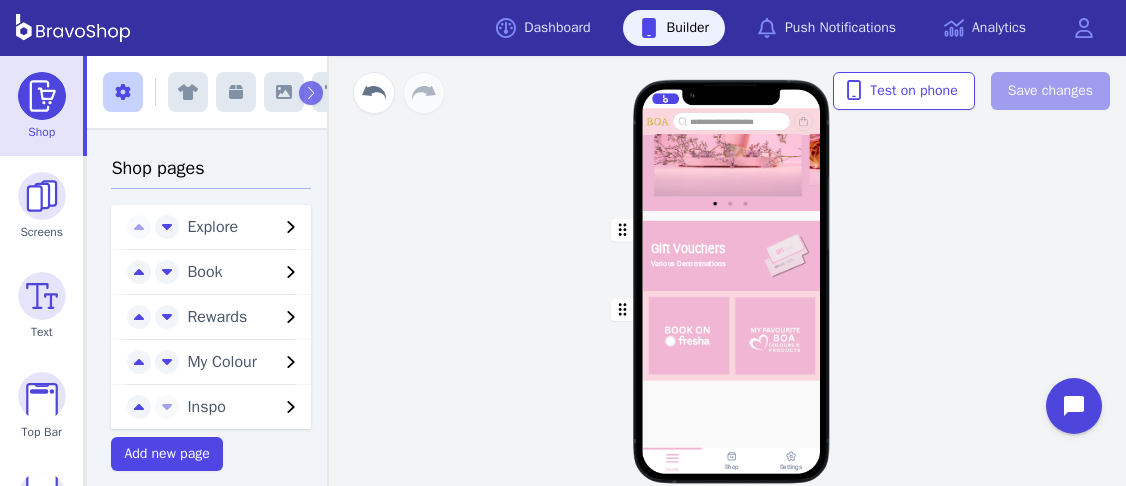 scroll, scrollTop: 0, scrollLeft: 0, axis: both 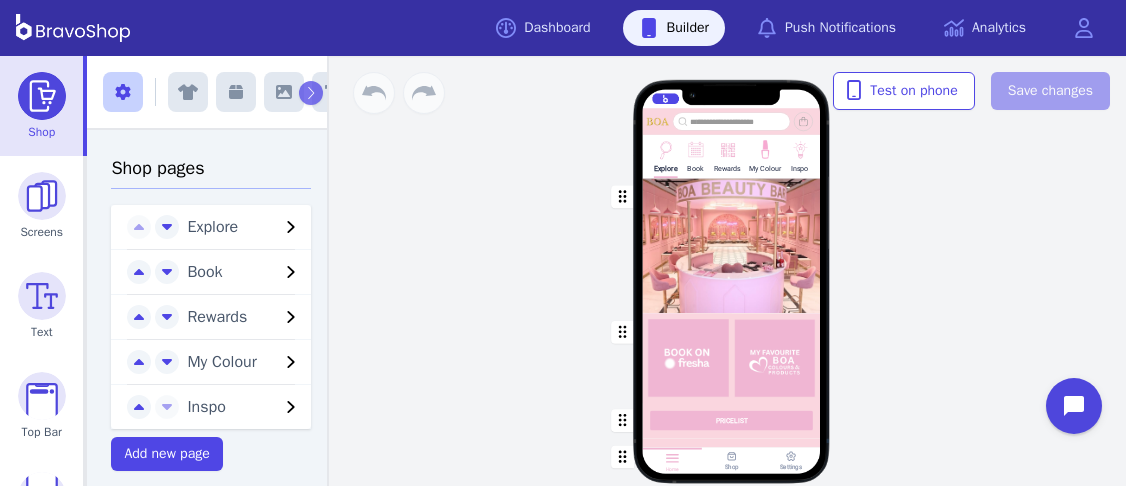 click at bounding box center [732, 358] 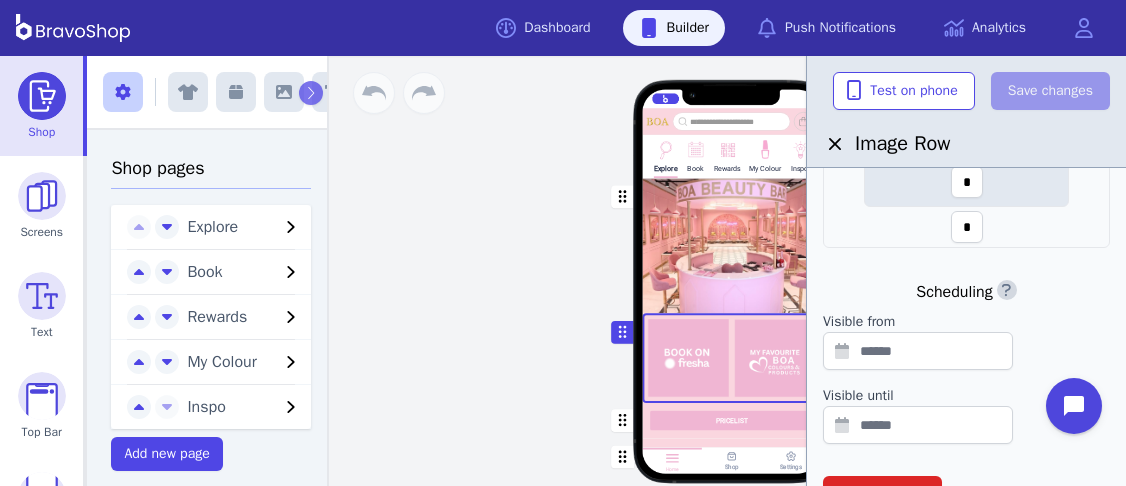 scroll, scrollTop: 639, scrollLeft: 0, axis: vertical 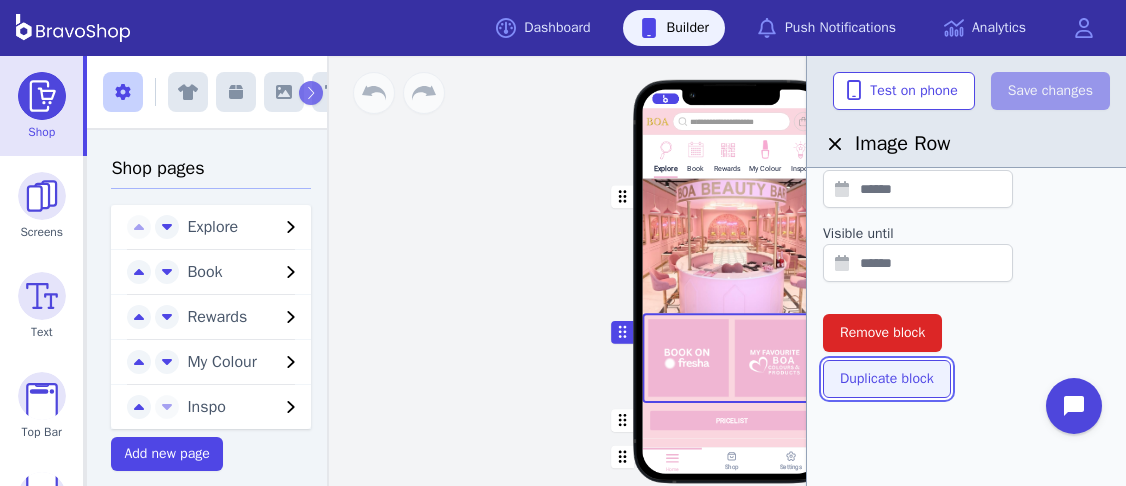 click on "Duplicate block" at bounding box center [887, 379] 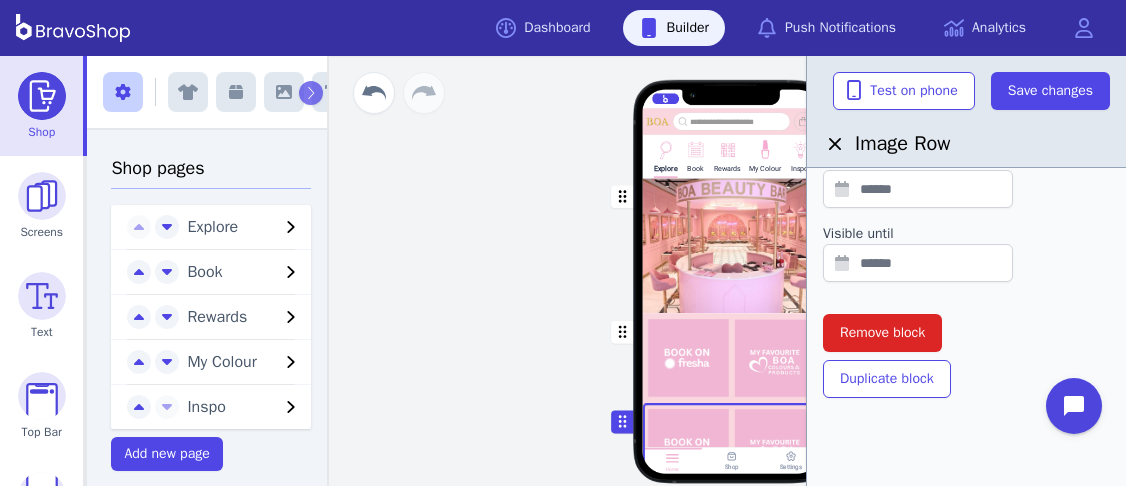 click on "Explore Book Rewards My Colour Inspo PRICELIST Featured Products Gift Vouchers Various Denominations Drag a block here to get started Home Shop Settings" at bounding box center [731, 291] 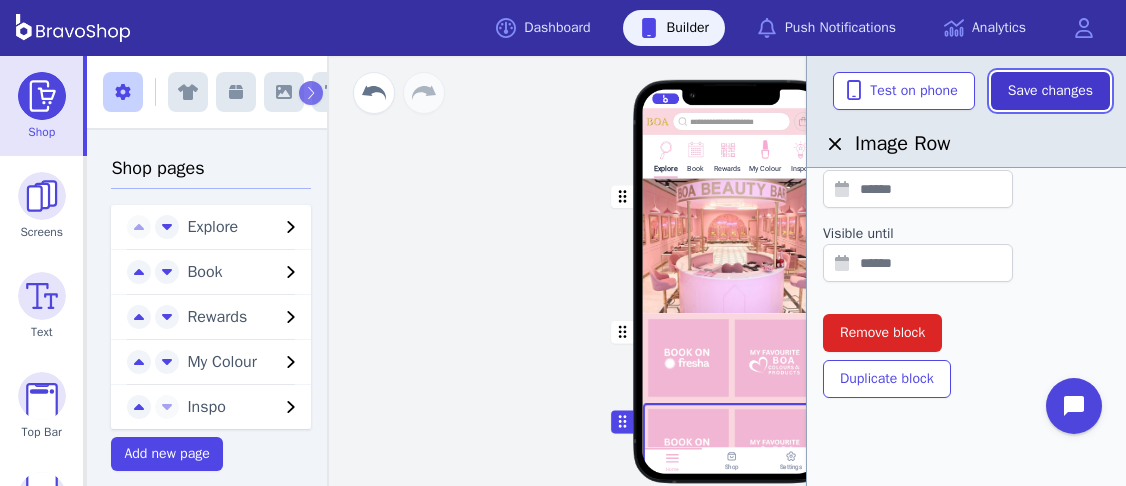 click on "Save changes" at bounding box center (1050, 91) 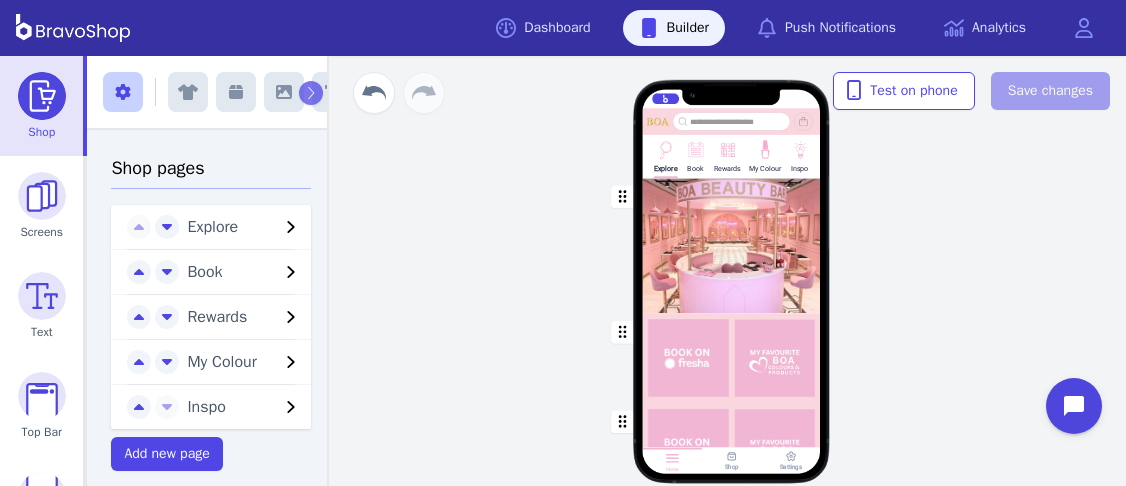 scroll, scrollTop: 456, scrollLeft: 0, axis: vertical 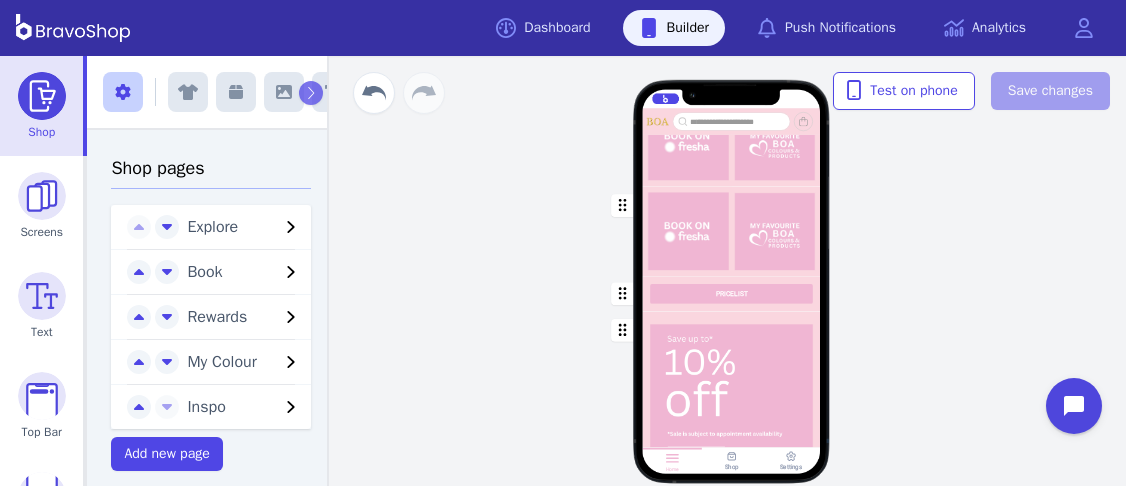 click on "Explore Book Rewards My Colour Inspo PRICELIST Featured Products Gift Vouchers Various Denominations Drag a block here to get started" at bounding box center [732, 304] 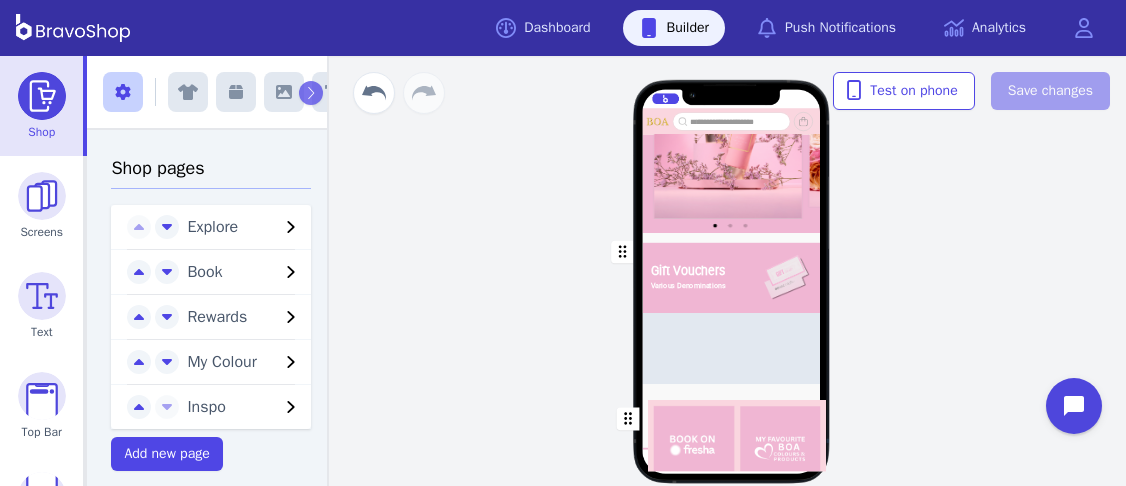 scroll, scrollTop: 1486, scrollLeft: 0, axis: vertical 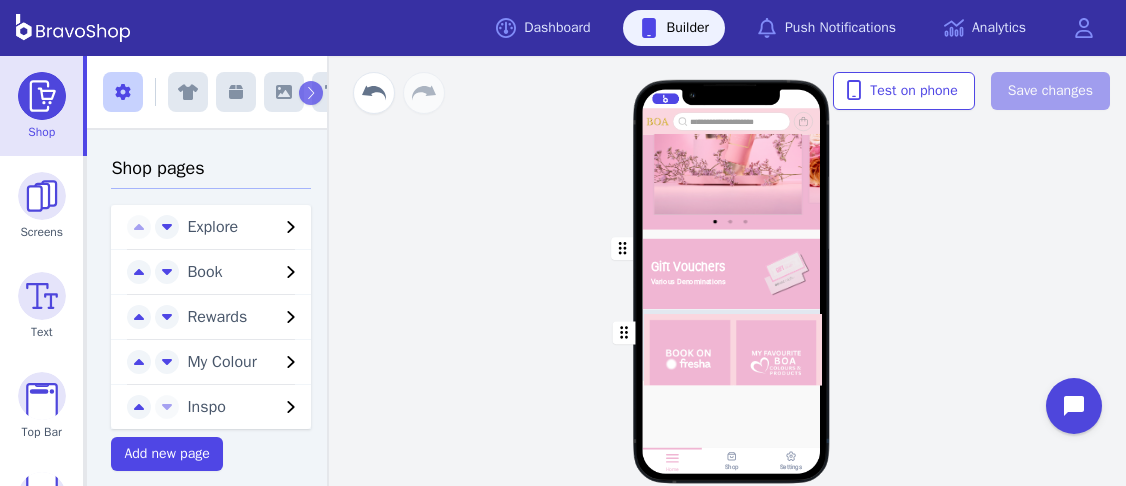 drag, startPoint x: 623, startPoint y: 205, endPoint x: 624, endPoint y: 333, distance: 128.0039 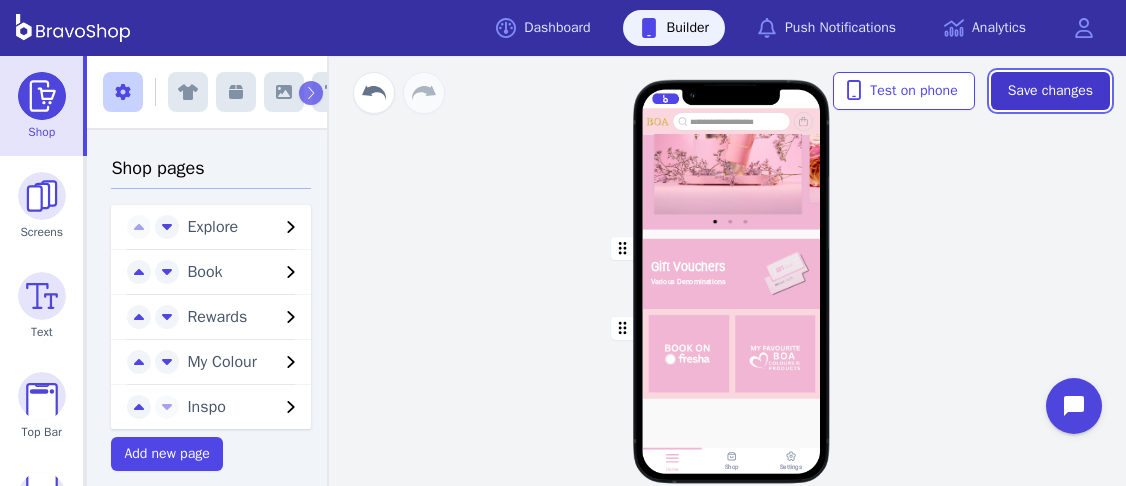 click on "Save changes" at bounding box center (1050, 91) 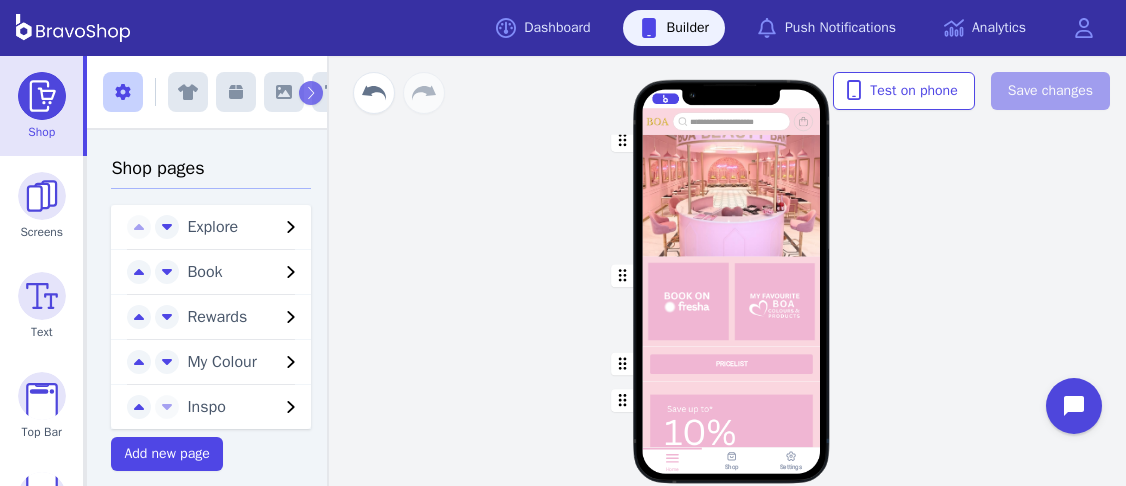 scroll, scrollTop: 123, scrollLeft: 0, axis: vertical 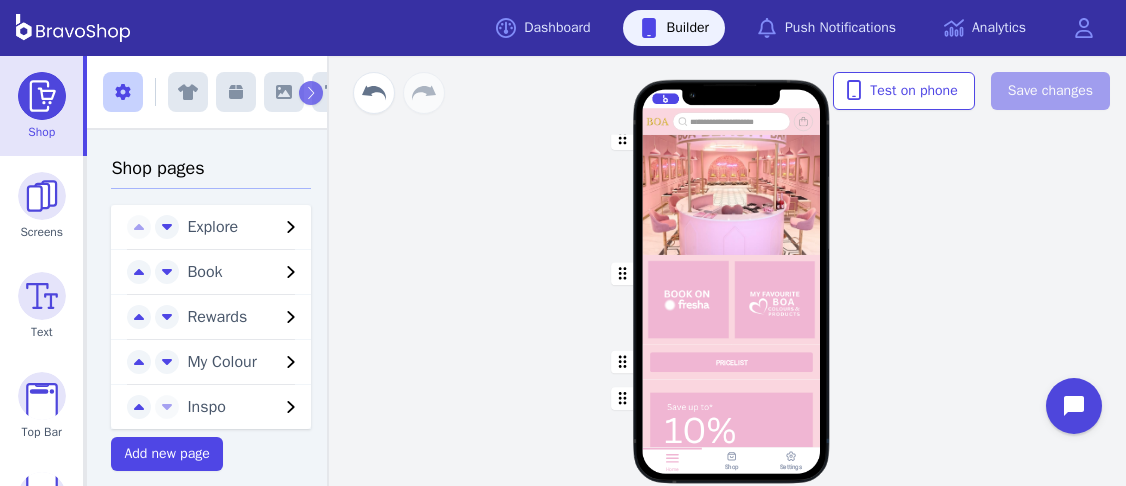 click at bounding box center [732, 300] 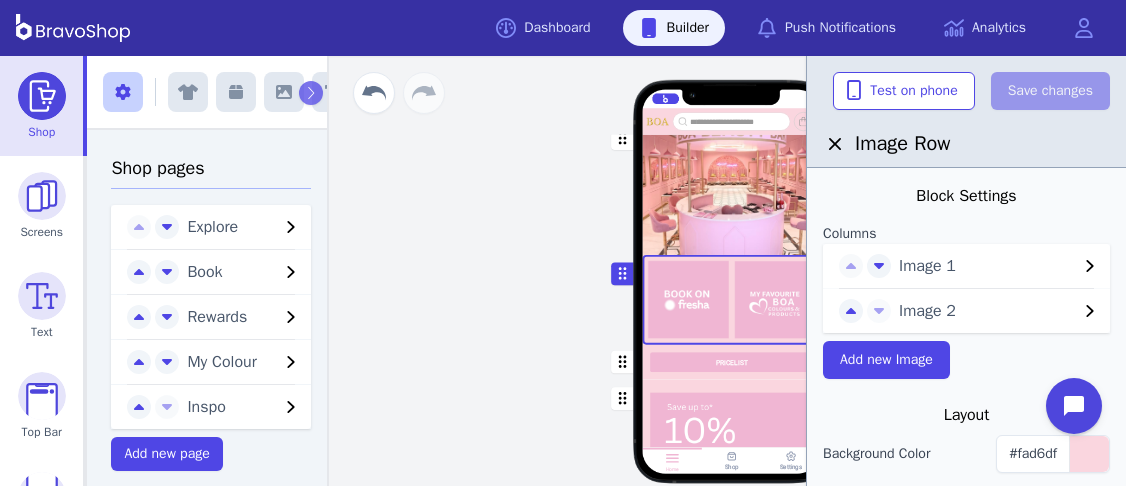 click on "Image 1" at bounding box center (988, 266) 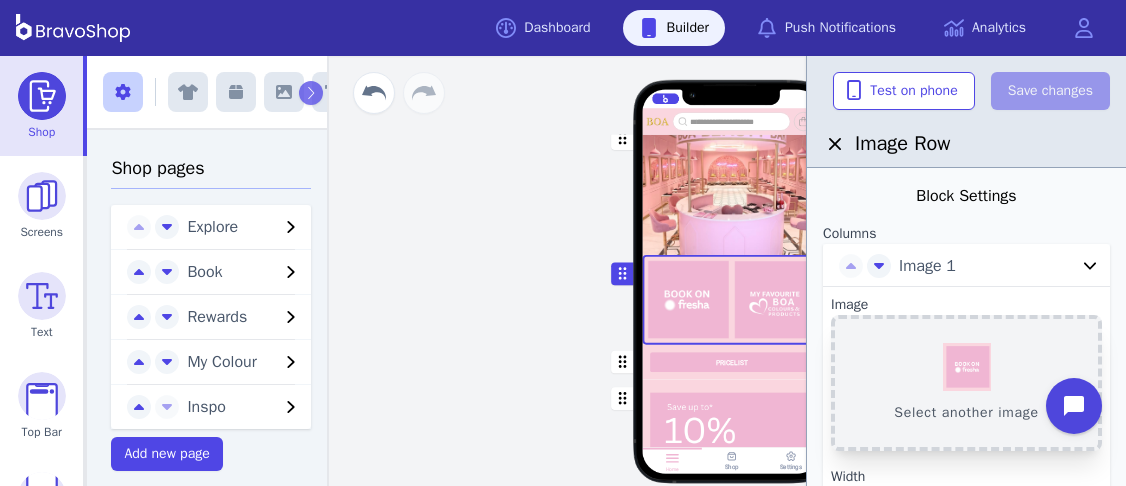 click on "Select another image" at bounding box center (966, 383) 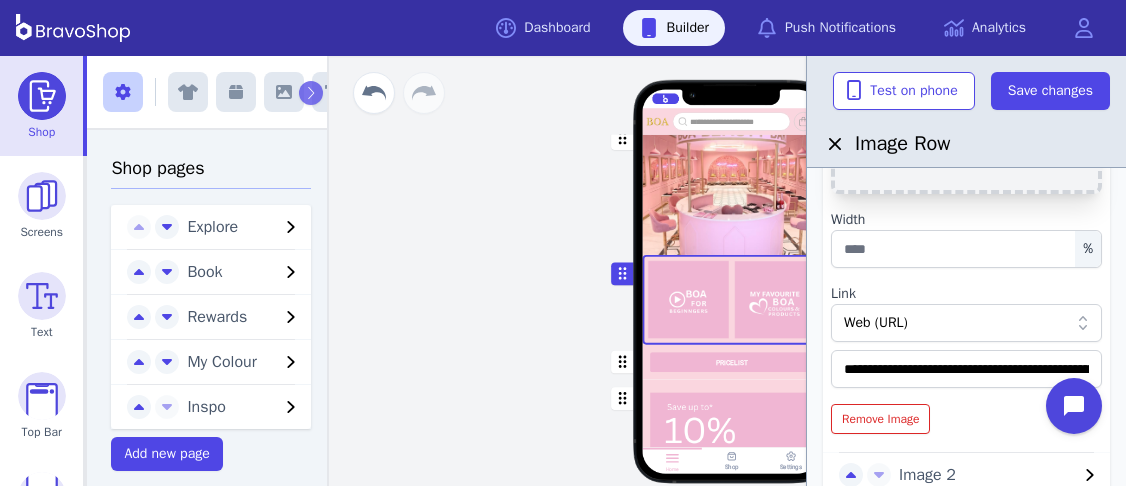 scroll, scrollTop: 268, scrollLeft: 0, axis: vertical 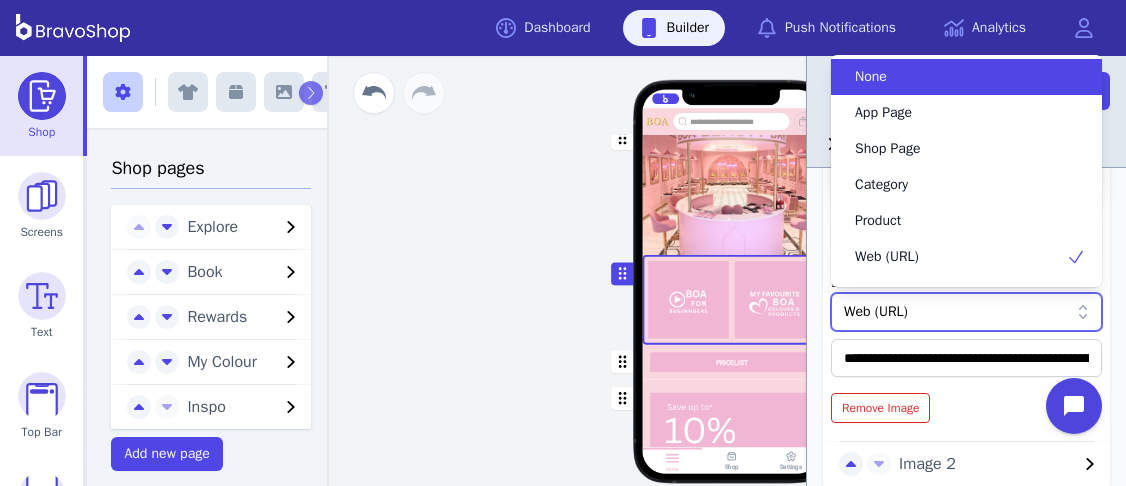 click on "Web (URL)" at bounding box center [956, 312] 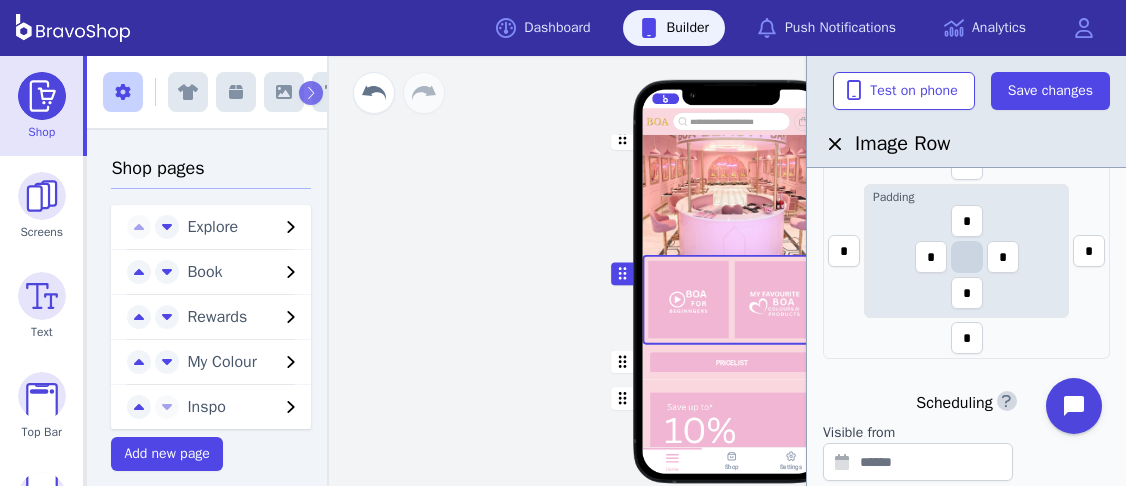 scroll, scrollTop: 1014, scrollLeft: 0, axis: vertical 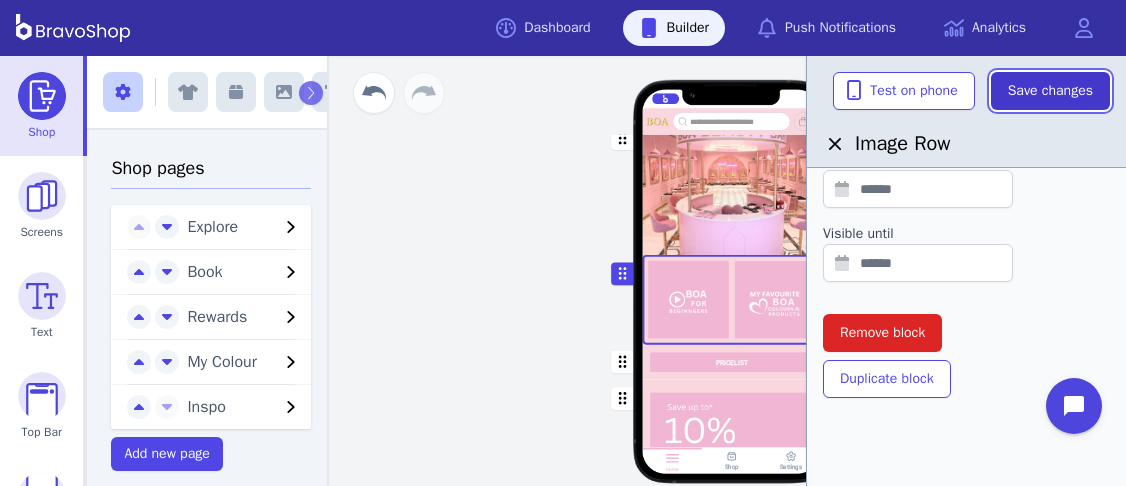 click on "Save changes" at bounding box center [1050, 91] 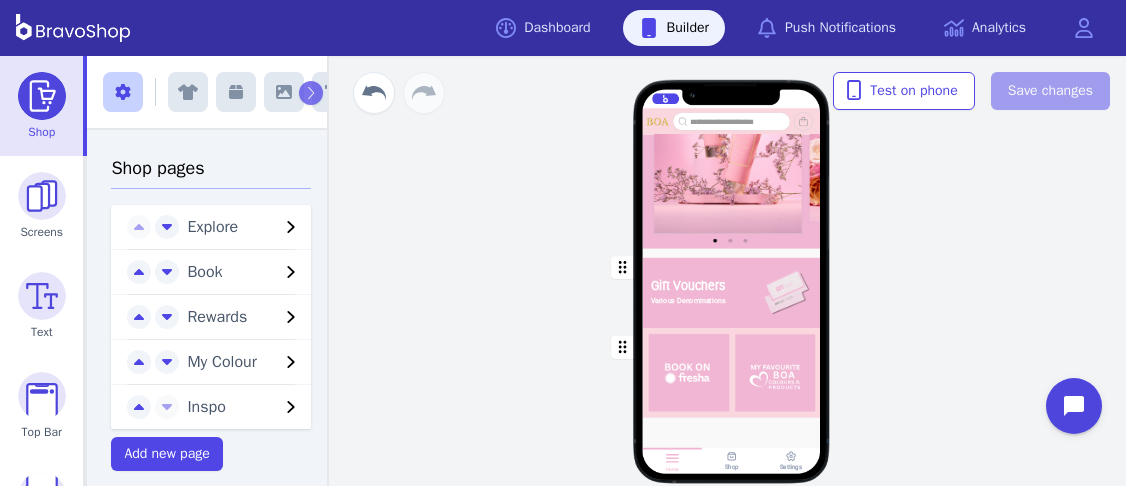 scroll, scrollTop: 1525, scrollLeft: 0, axis: vertical 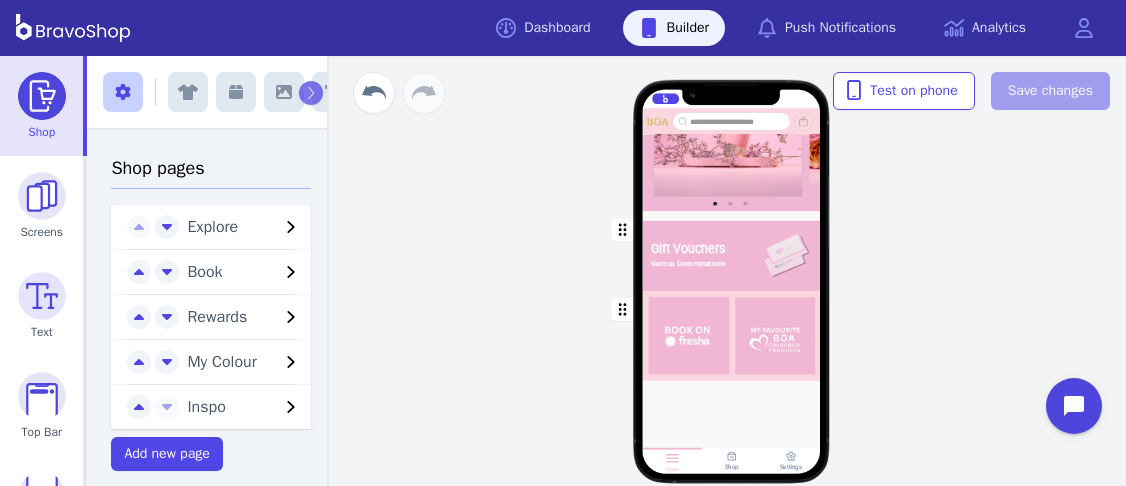 click at bounding box center (732, 336) 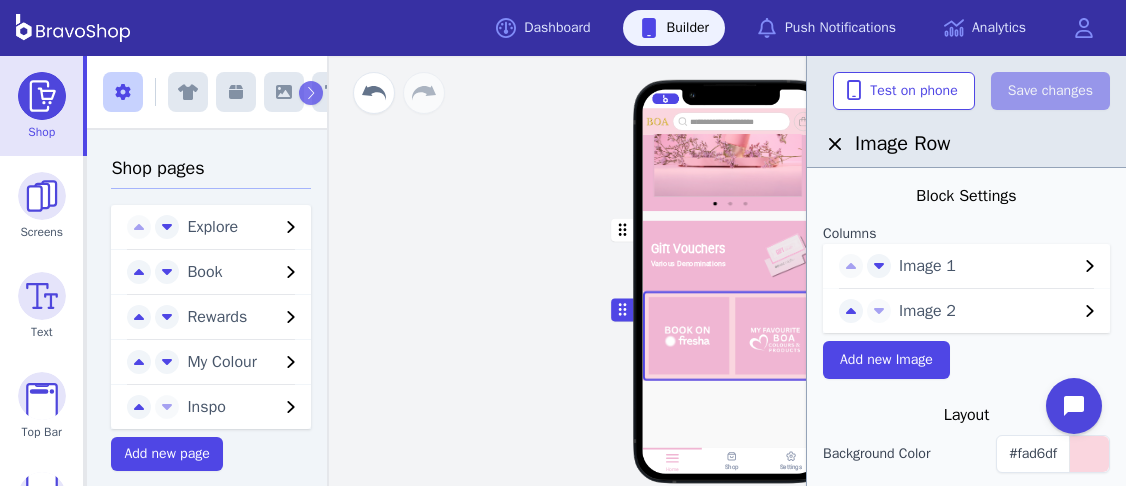 click on "Image 1" at bounding box center [988, 266] 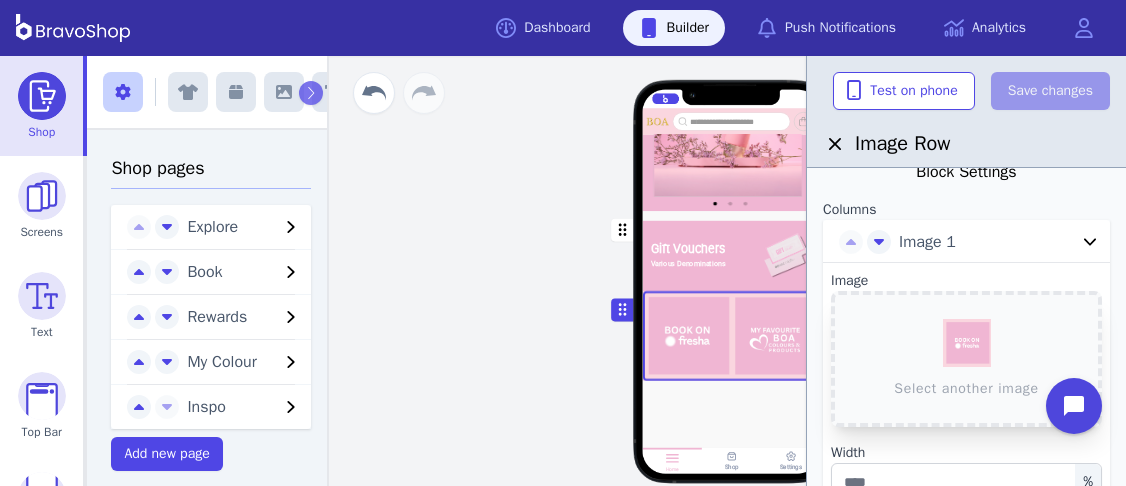 scroll, scrollTop: 0, scrollLeft: 0, axis: both 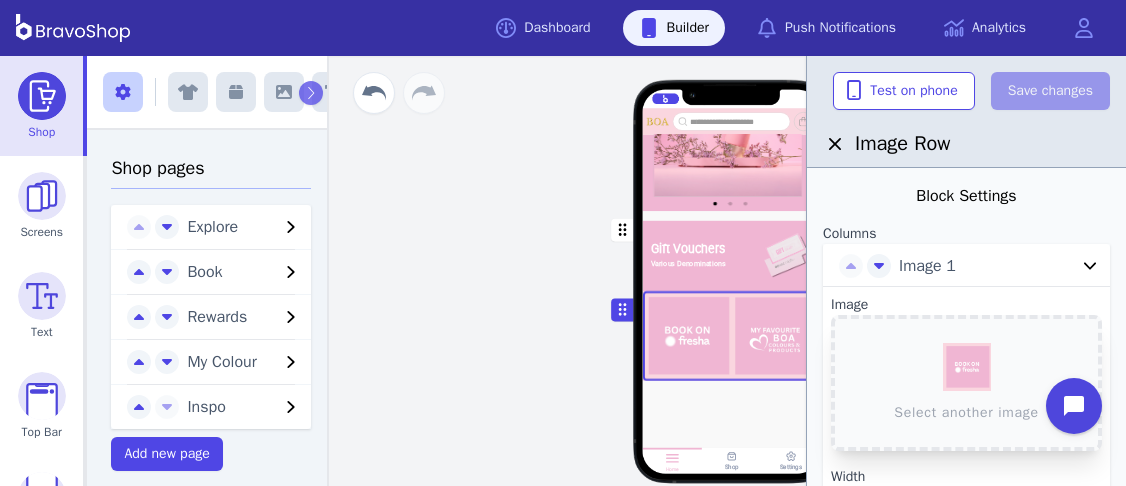 click on "Explore Book Rewards My Colour Inspo PRICELIST Featured Products Gift Vouchers Various Denominations Drag a block here to get started Home Shop Settings" at bounding box center [731, 271] 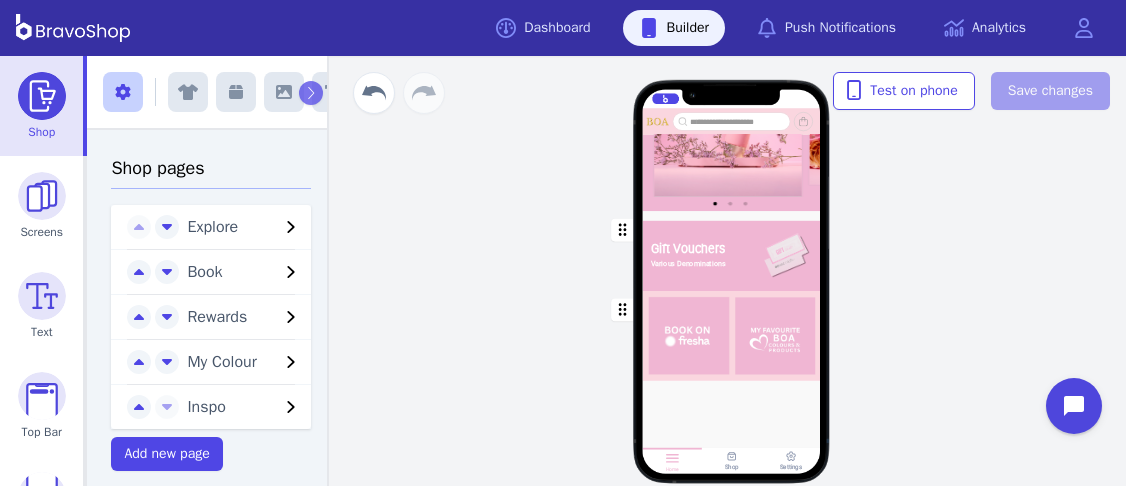 scroll, scrollTop: 0, scrollLeft: 0, axis: both 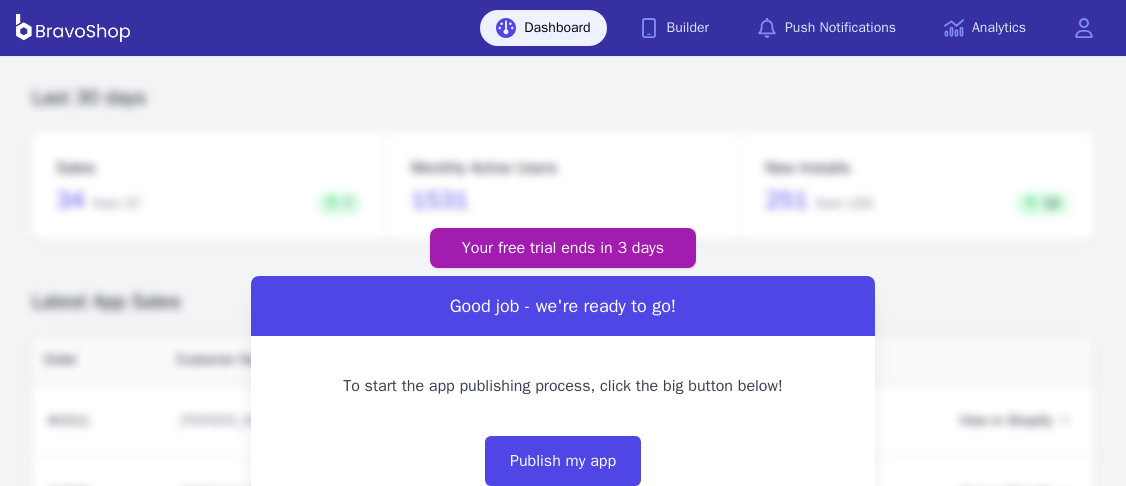 click on "Your free trial ends [DATE] Good job - we're ready to go! To start the app publishing process, click the big button below! Publish my app If you have any questions or concerns, please reach out to our support team by clicking the chat bubble in the bottom right corner." at bounding box center [563, 402] 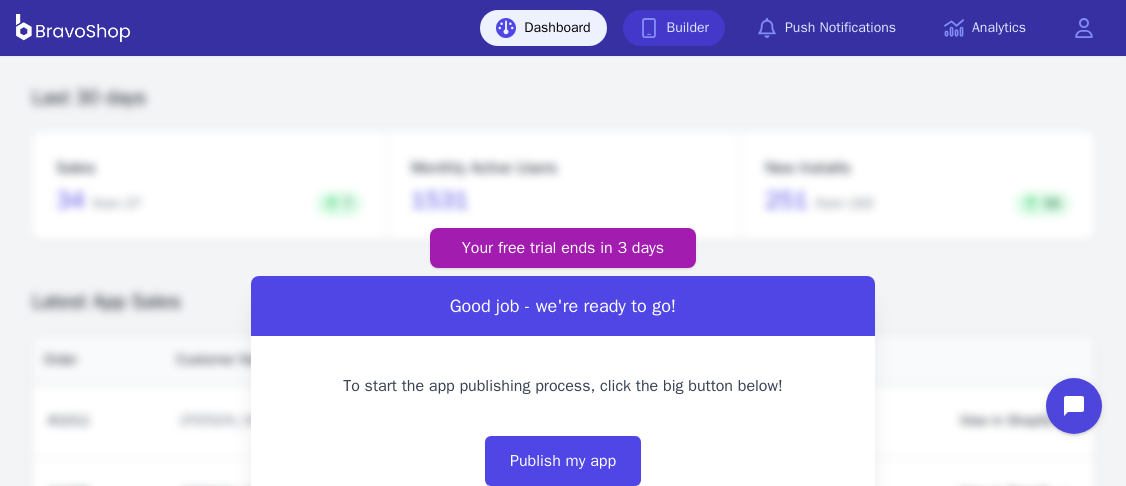 click 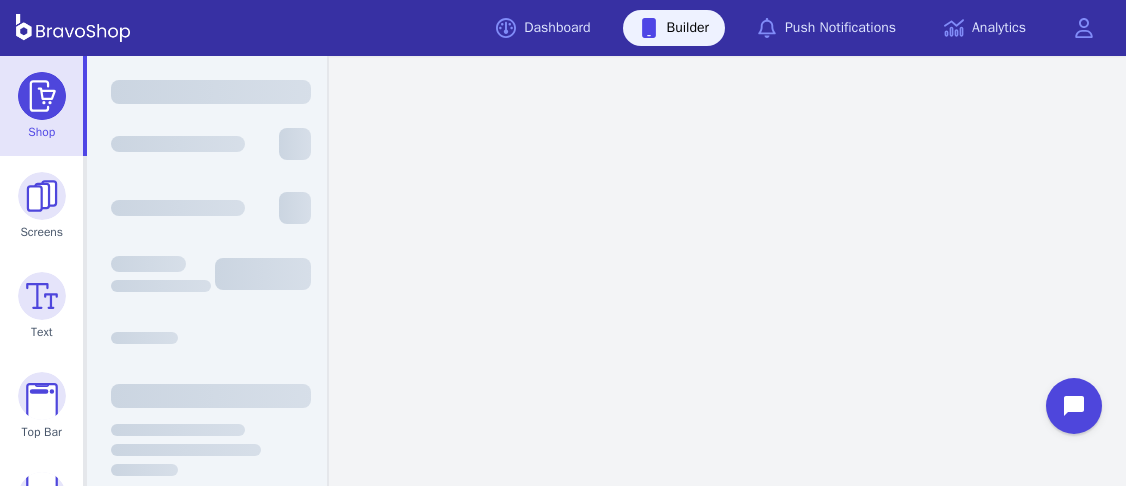 click at bounding box center [42, 96] 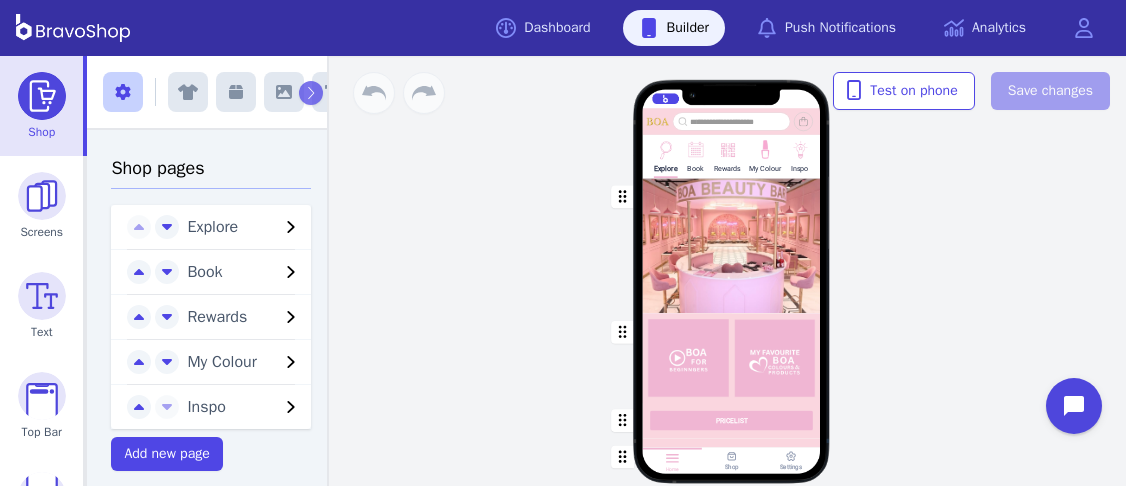 click at bounding box center [732, 358] 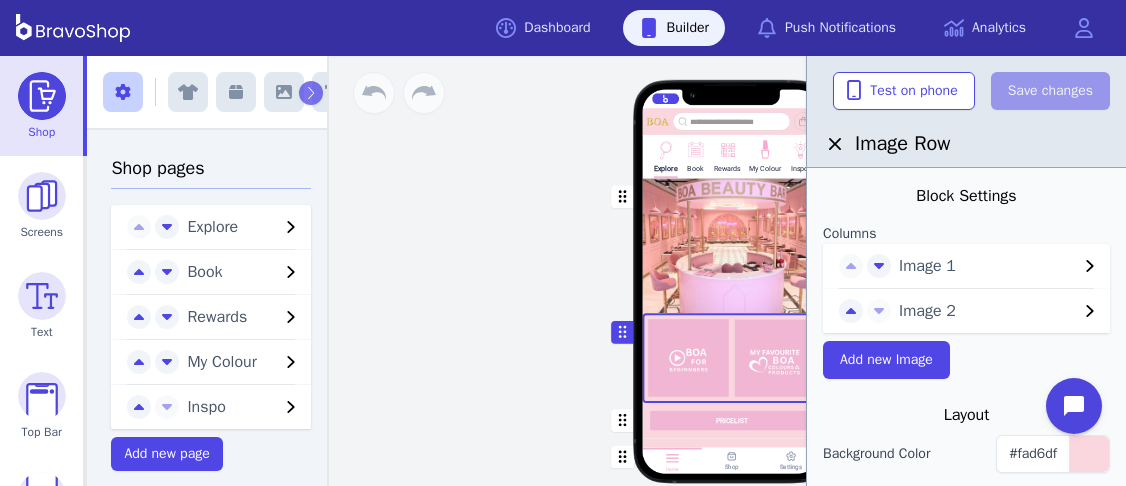 click on "Image 1" at bounding box center (988, 266) 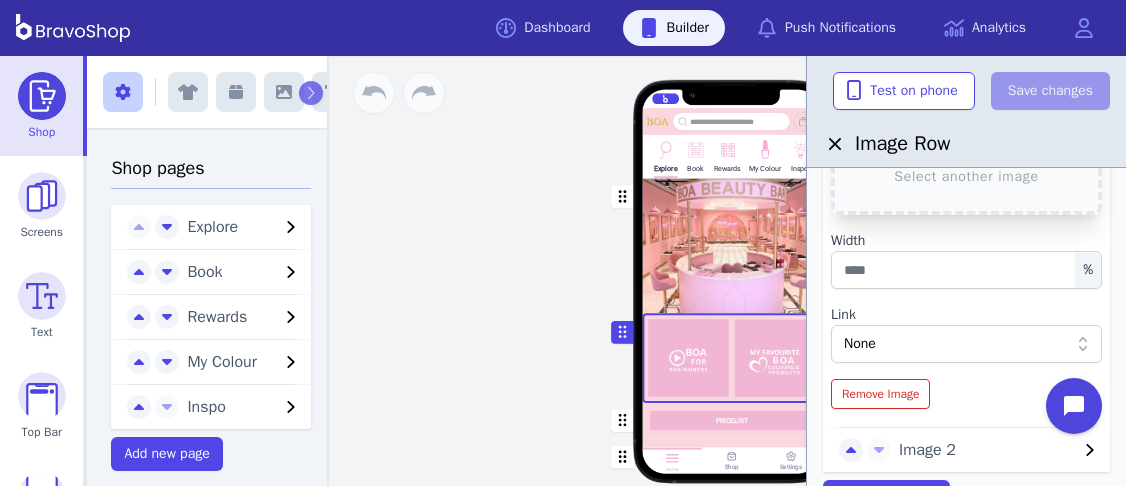 scroll, scrollTop: 237, scrollLeft: 0, axis: vertical 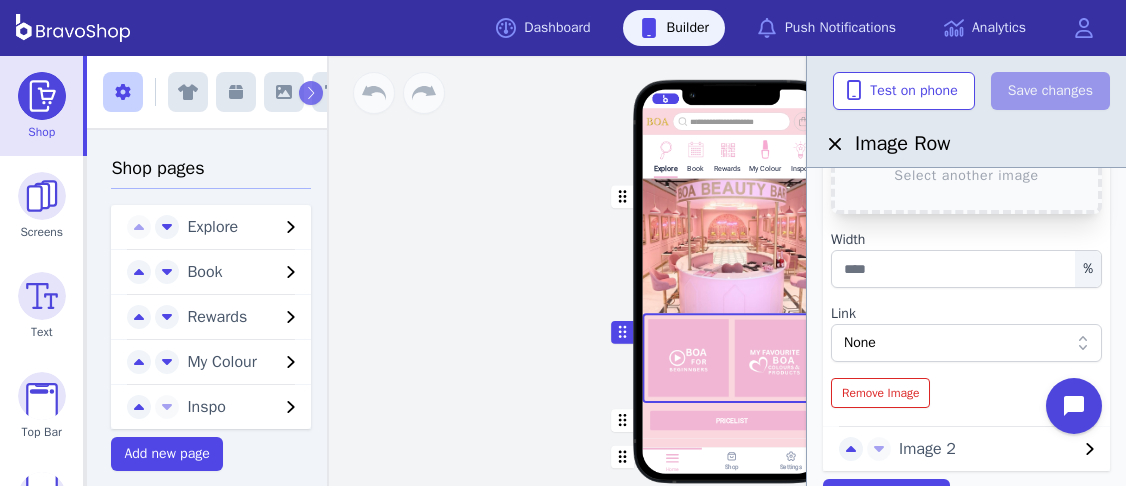 click on "None" at bounding box center [956, 343] 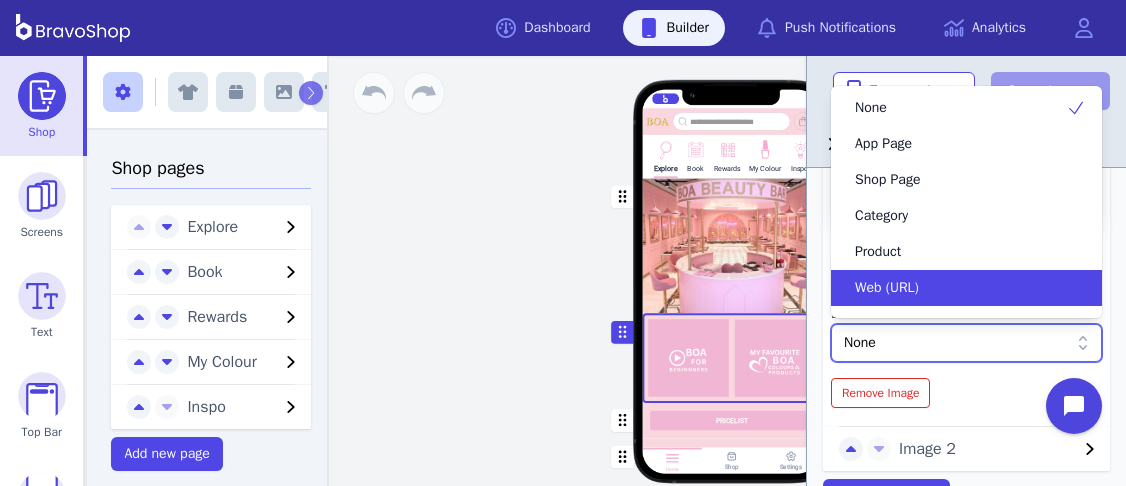 click on "Web (URL)" at bounding box center (954, 288) 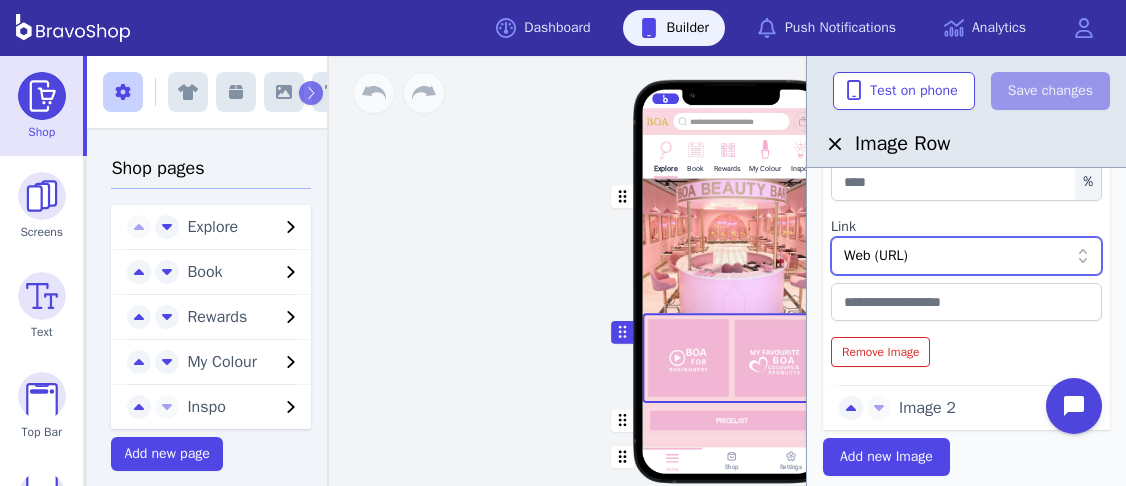 scroll, scrollTop: 327, scrollLeft: 0, axis: vertical 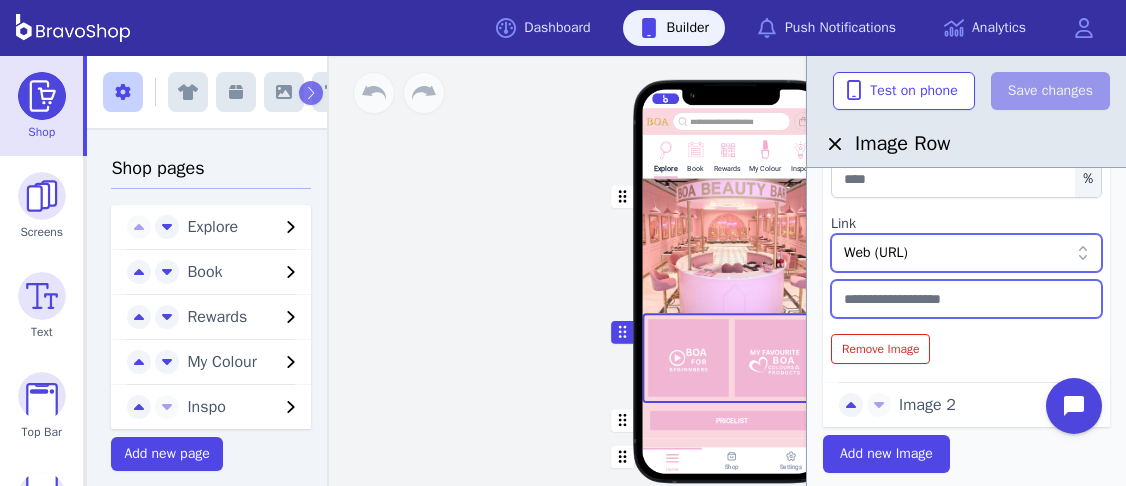click at bounding box center (966, 299) 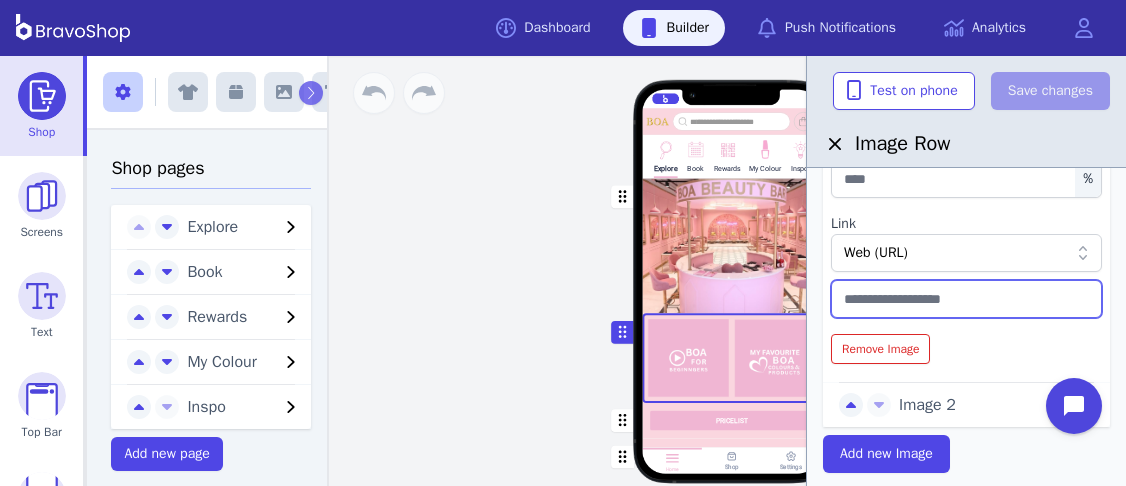 paste on "**********" 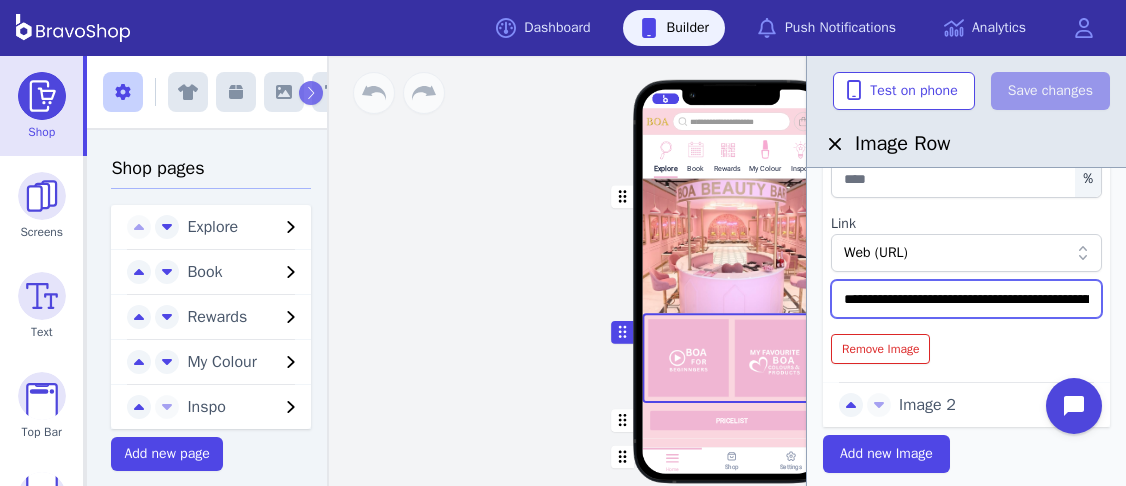 scroll, scrollTop: 0, scrollLeft: 89, axis: horizontal 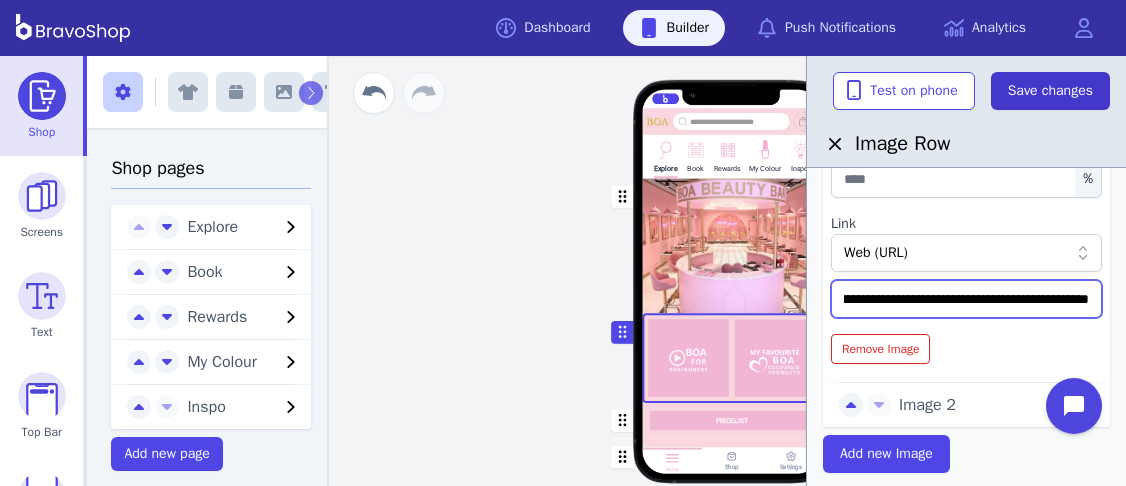 type on "**********" 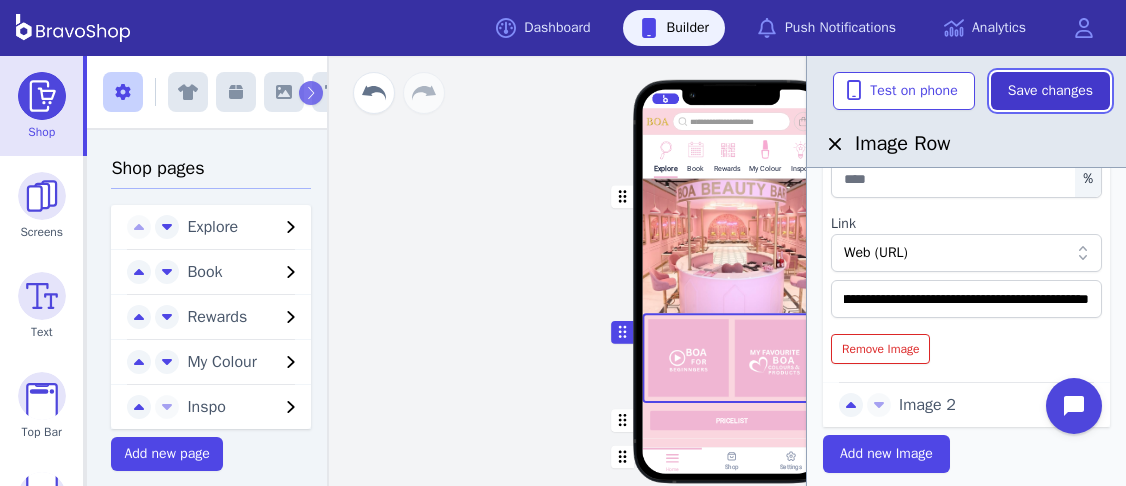 click on "Save changes" at bounding box center (1050, 91) 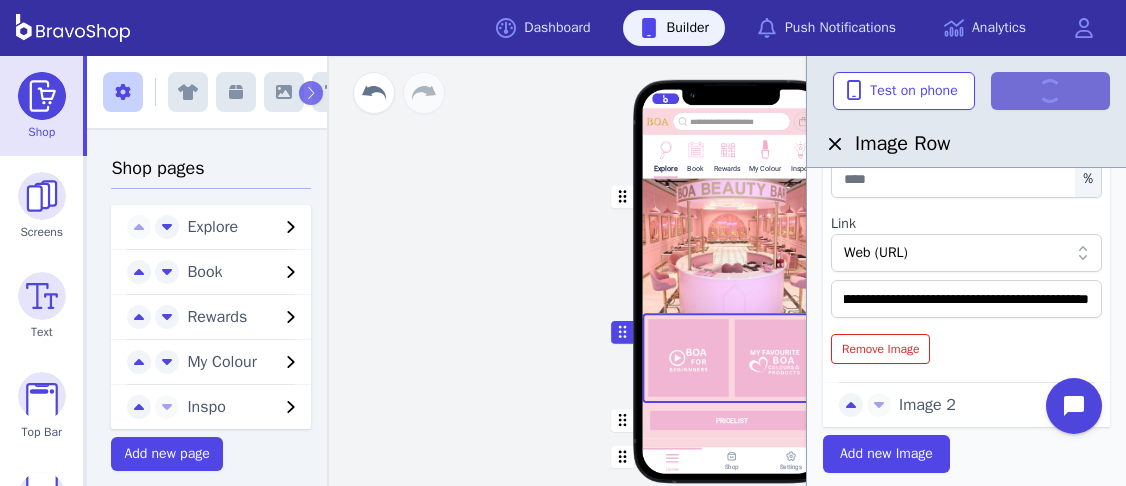 scroll, scrollTop: 0, scrollLeft: 0, axis: both 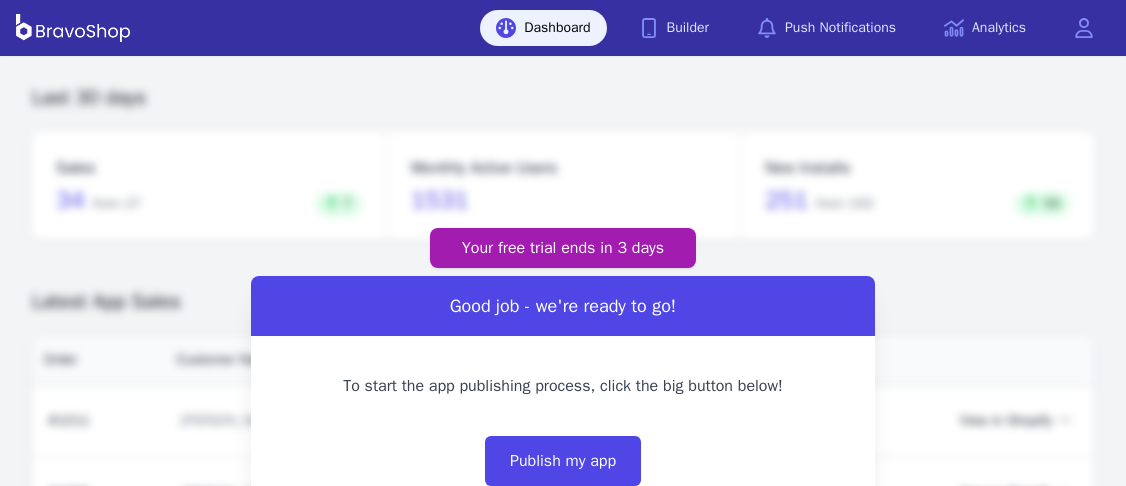 click on "Your free trial ends [DATE] Good job - we're ready to go! To start the app publishing process, click the big button below! Publish my app If you have any questions or concerns, please reach out to our support team by clicking the chat bubble in the bottom right corner." at bounding box center [563, 402] 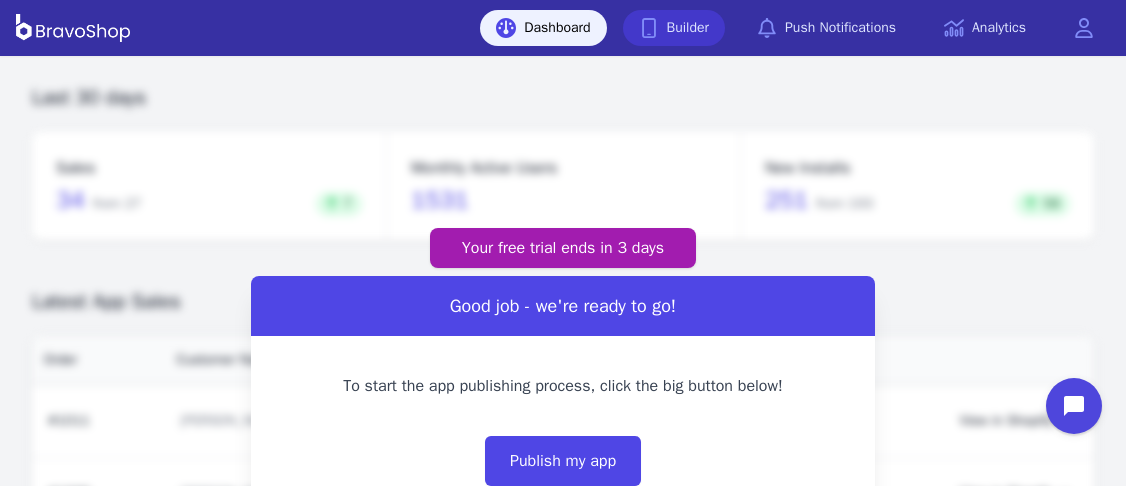 click 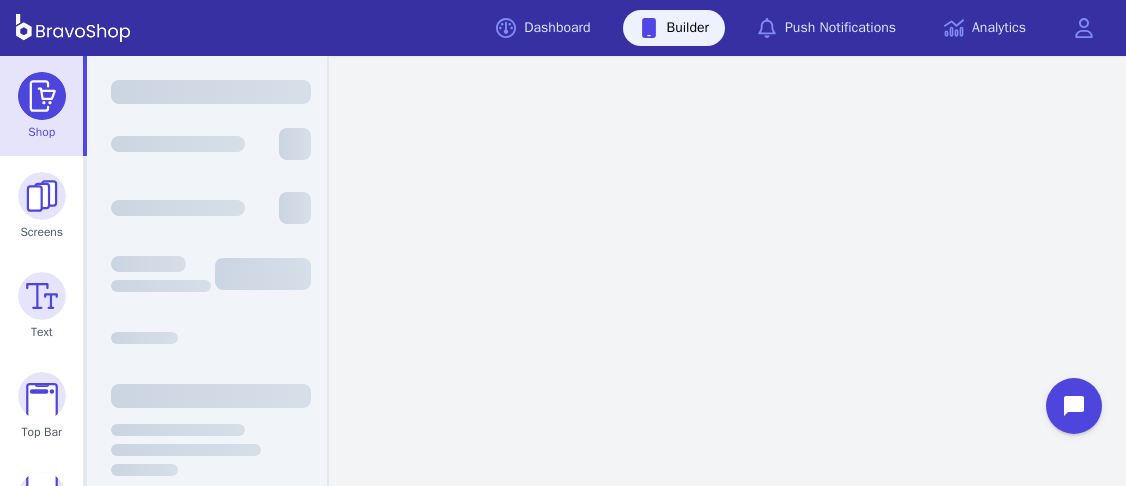 click at bounding box center [42, 96] 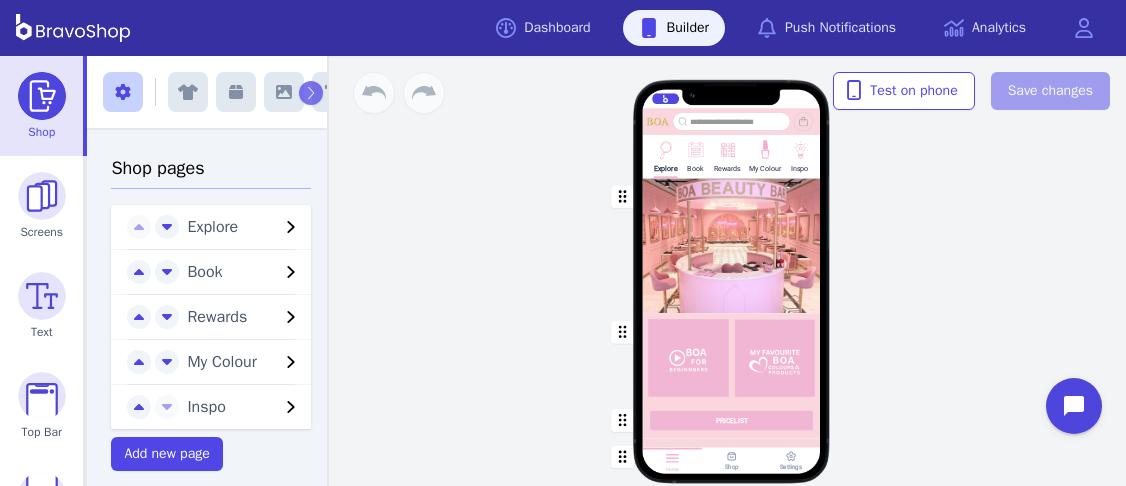 click at bounding box center (732, 358) 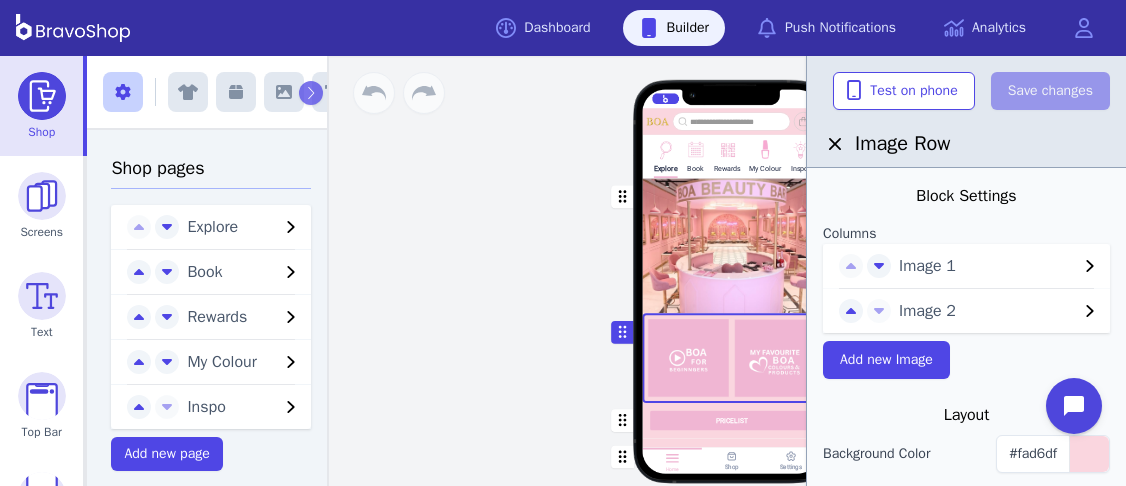 click on "Image 1" at bounding box center [988, 266] 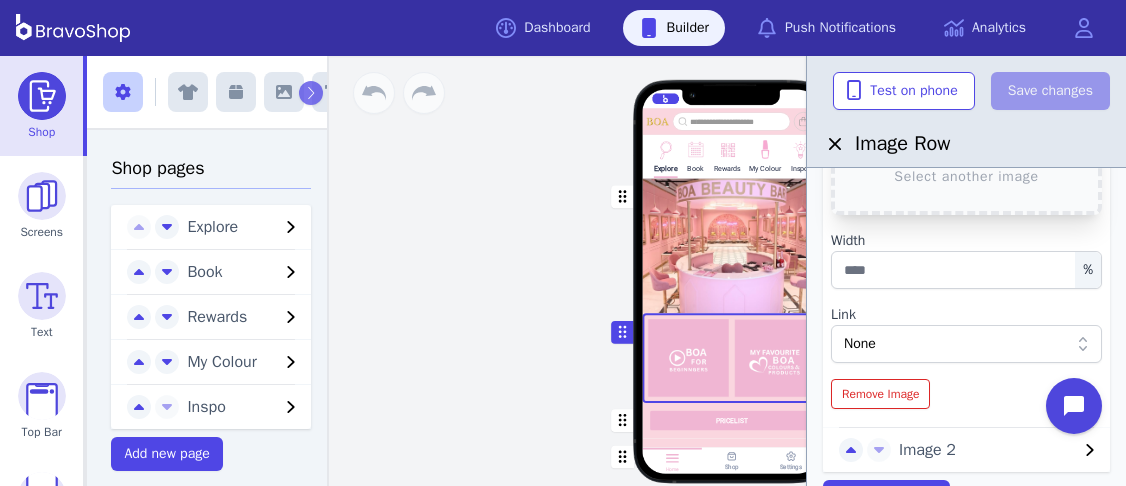 scroll, scrollTop: 237, scrollLeft: 0, axis: vertical 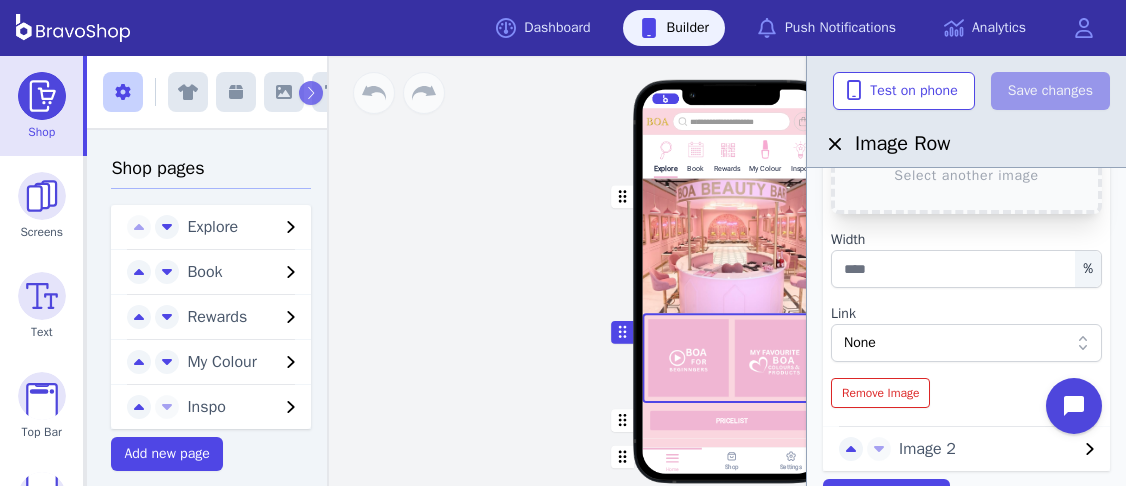 click on "None" at bounding box center [956, 343] 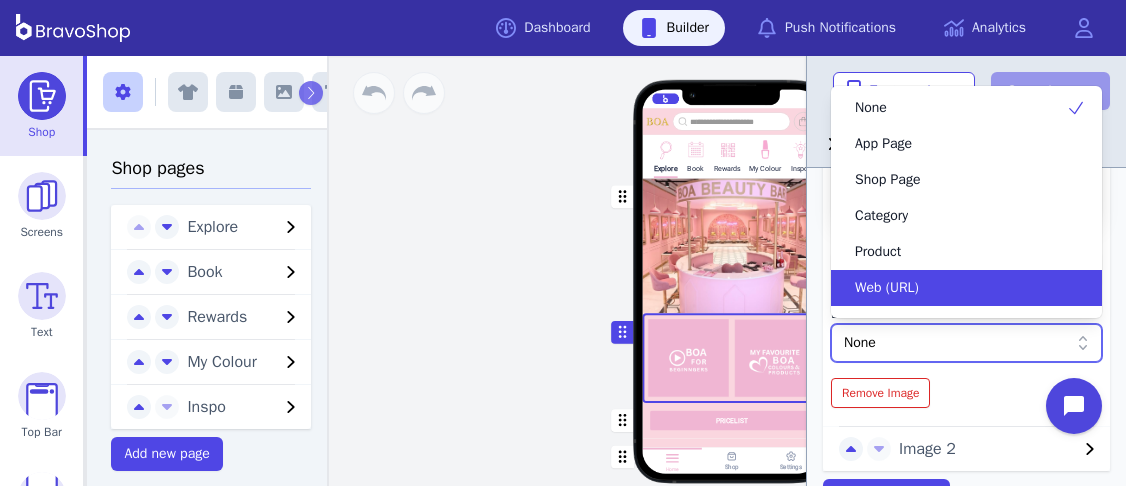 click on "Web (URL)" at bounding box center (954, 288) 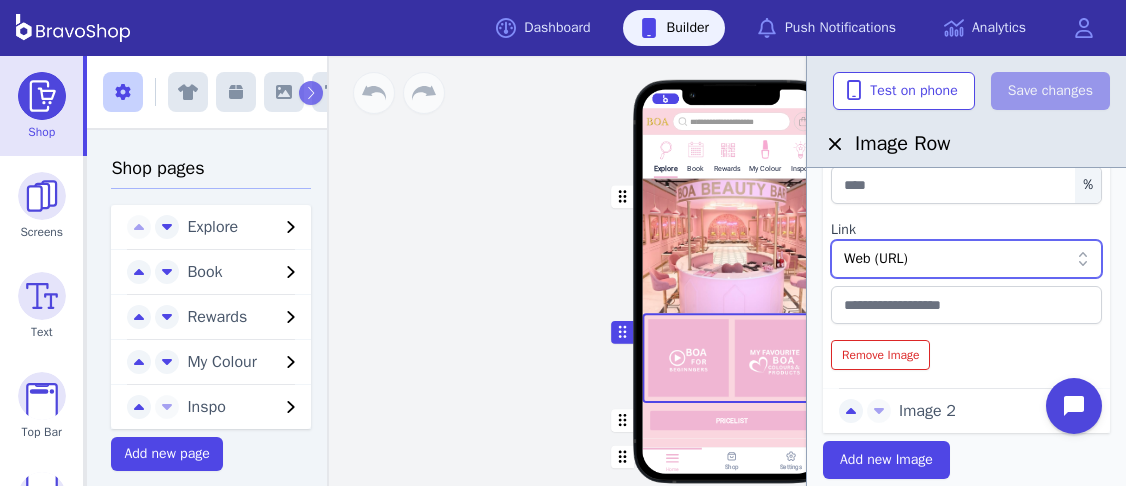 scroll, scrollTop: 327, scrollLeft: 0, axis: vertical 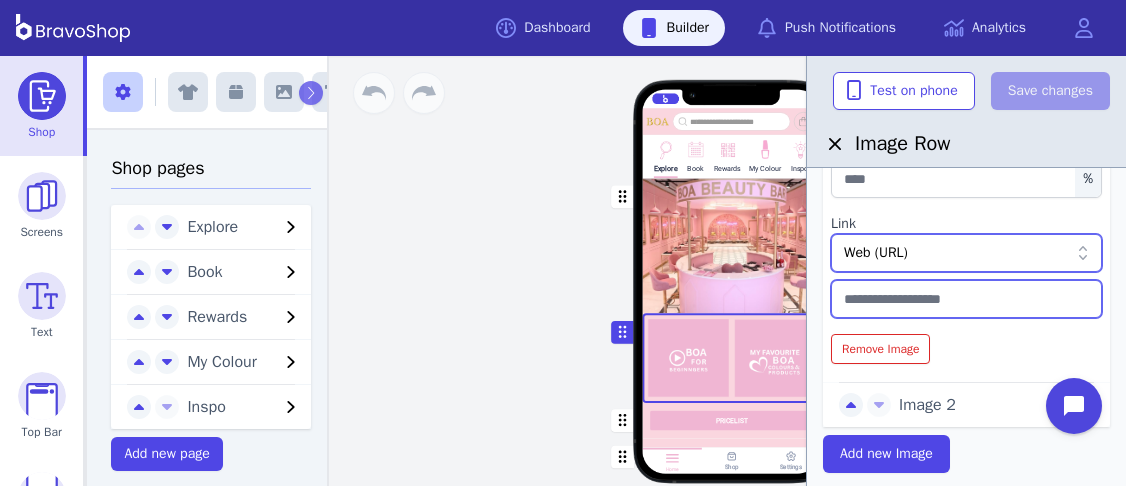 click at bounding box center (966, 299) 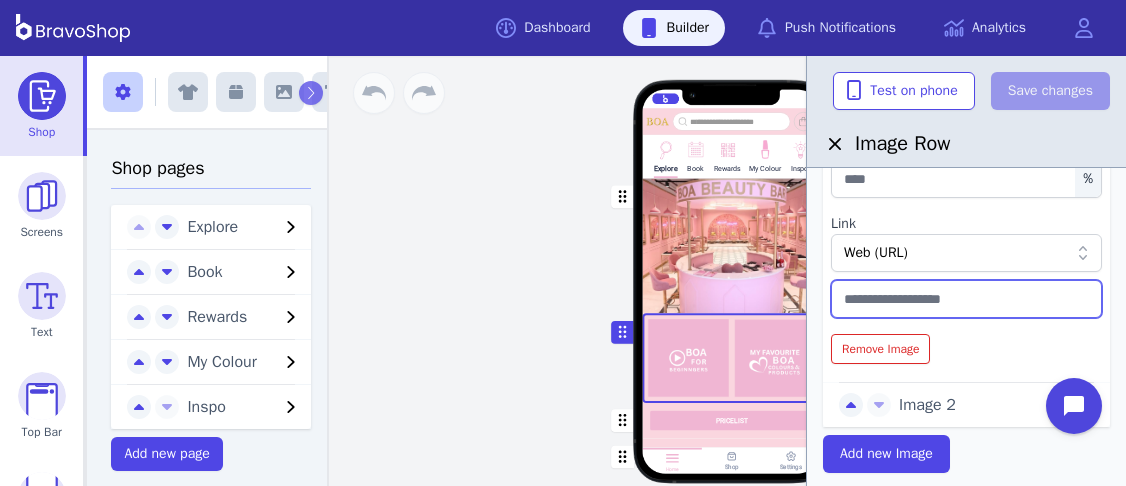 paste on "**********" 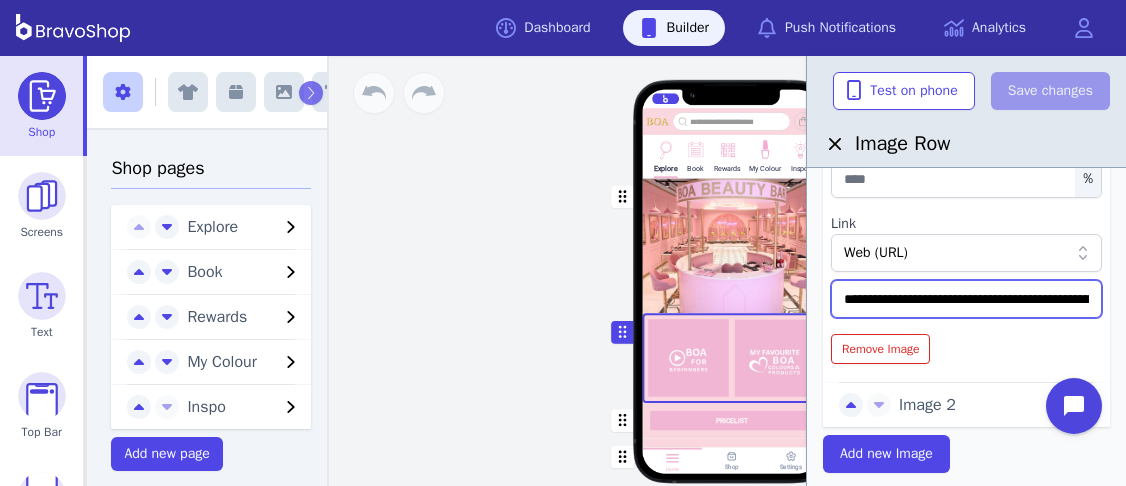 scroll, scrollTop: 0, scrollLeft: 89, axis: horizontal 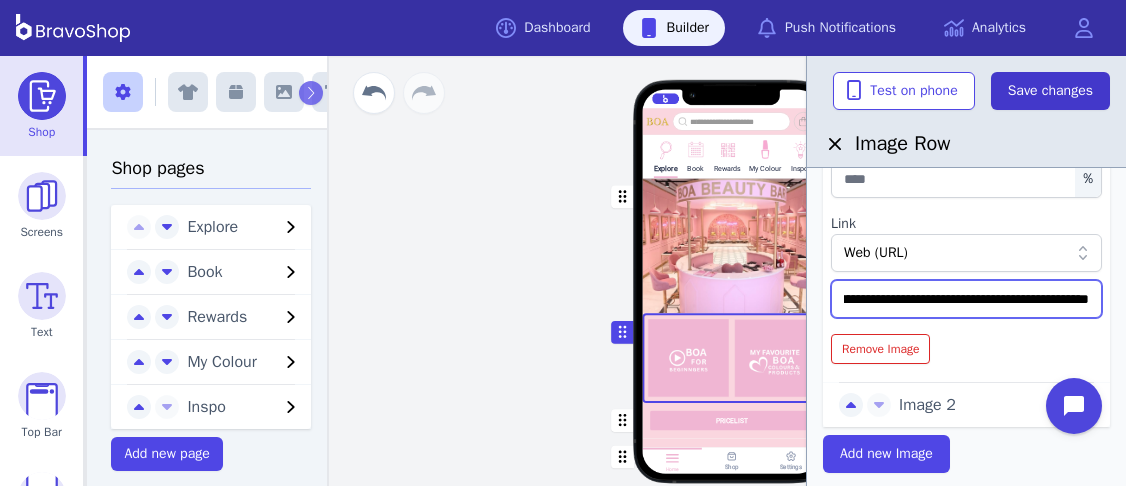 type on "**********" 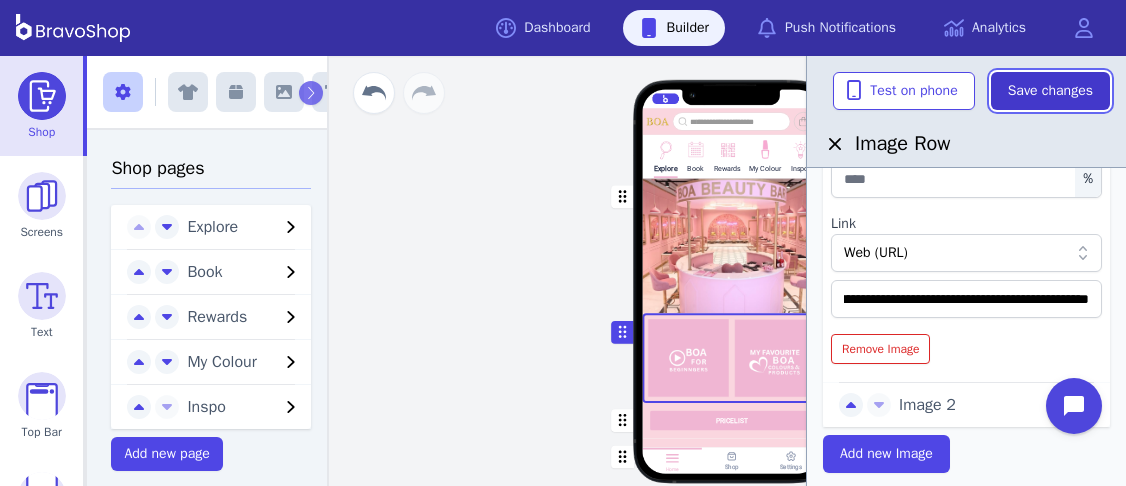click on "Save changes" at bounding box center (1050, 91) 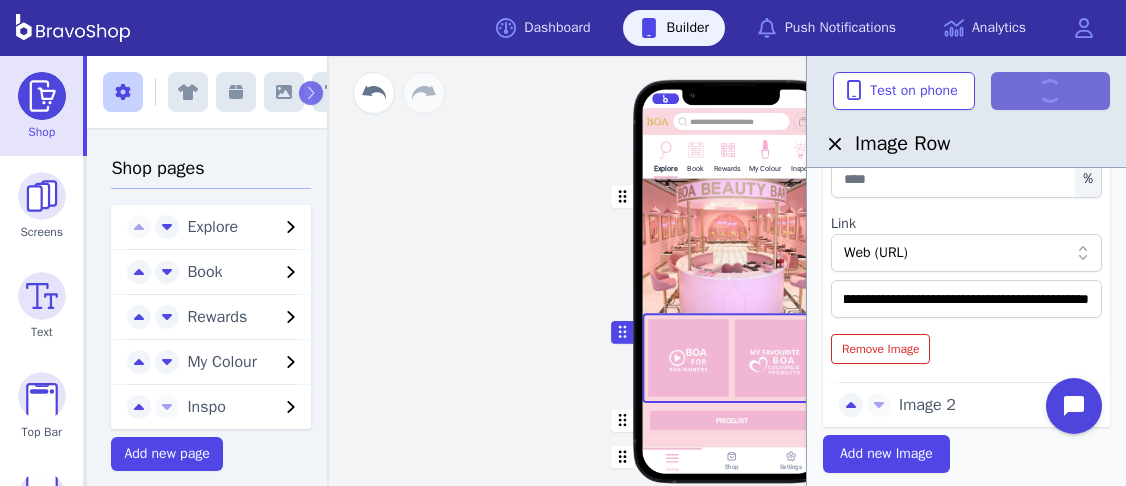 scroll, scrollTop: 0, scrollLeft: 0, axis: both 